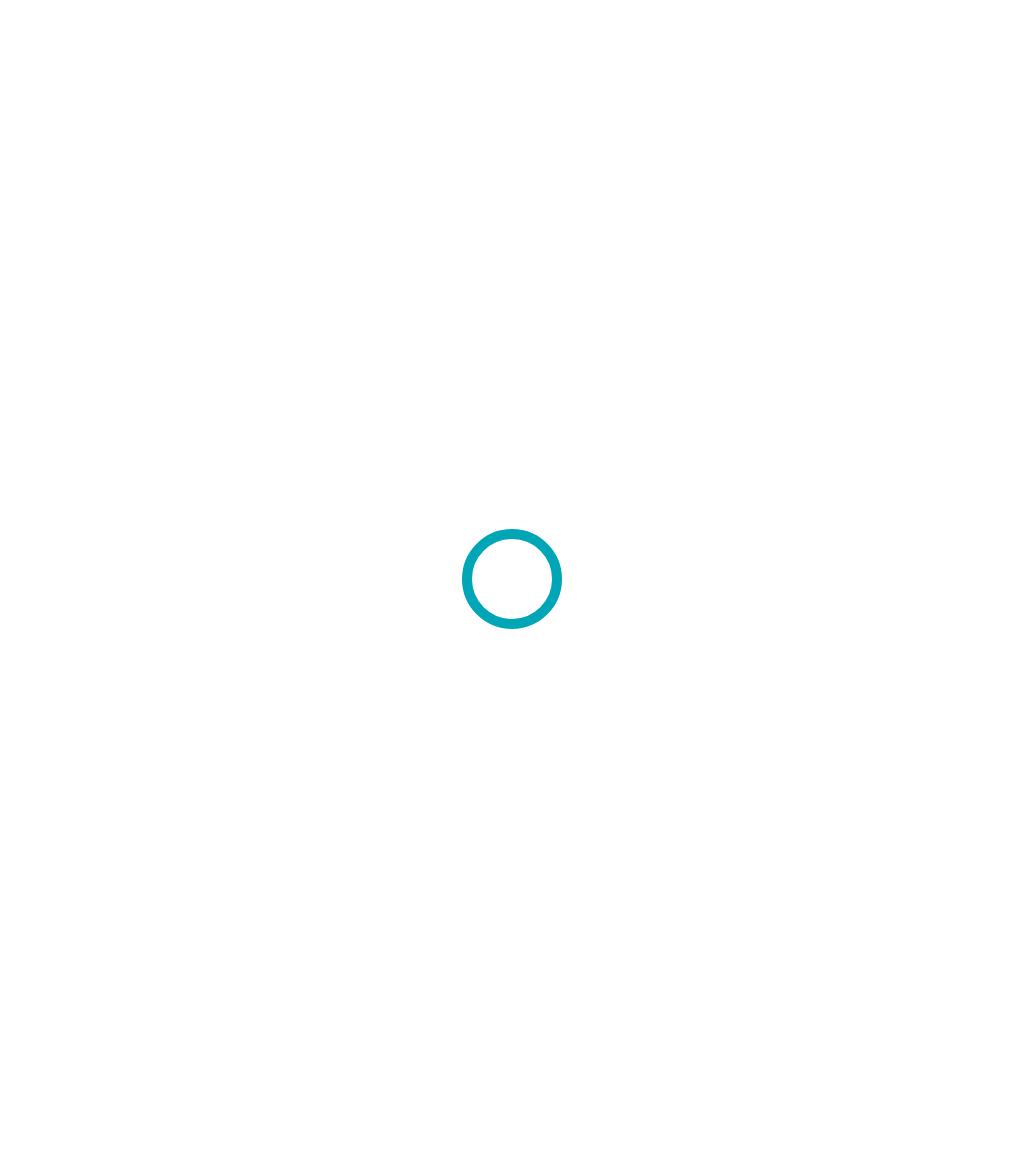 scroll, scrollTop: 0, scrollLeft: 0, axis: both 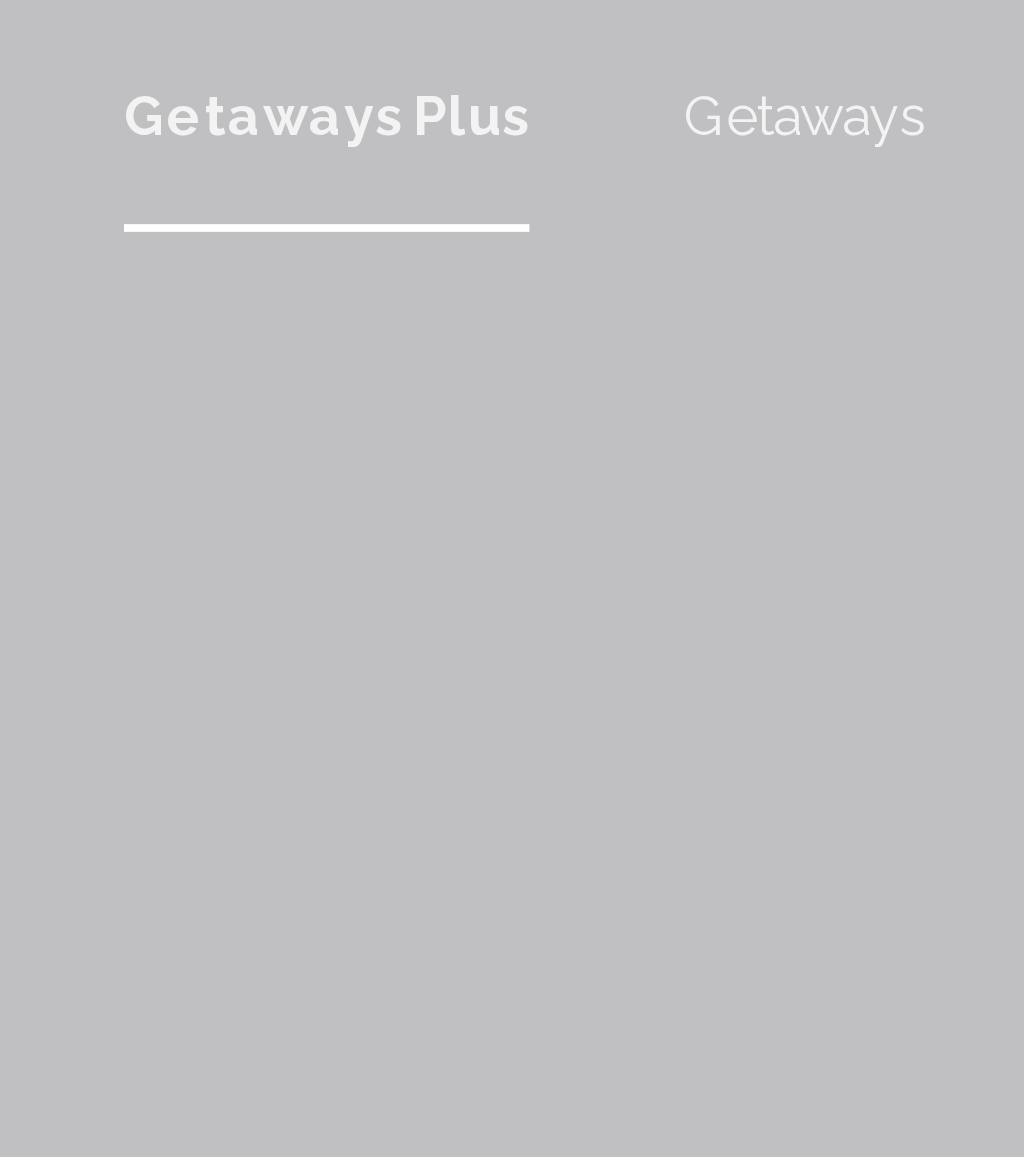 click on "Getaways" at bounding box center [584, 30] 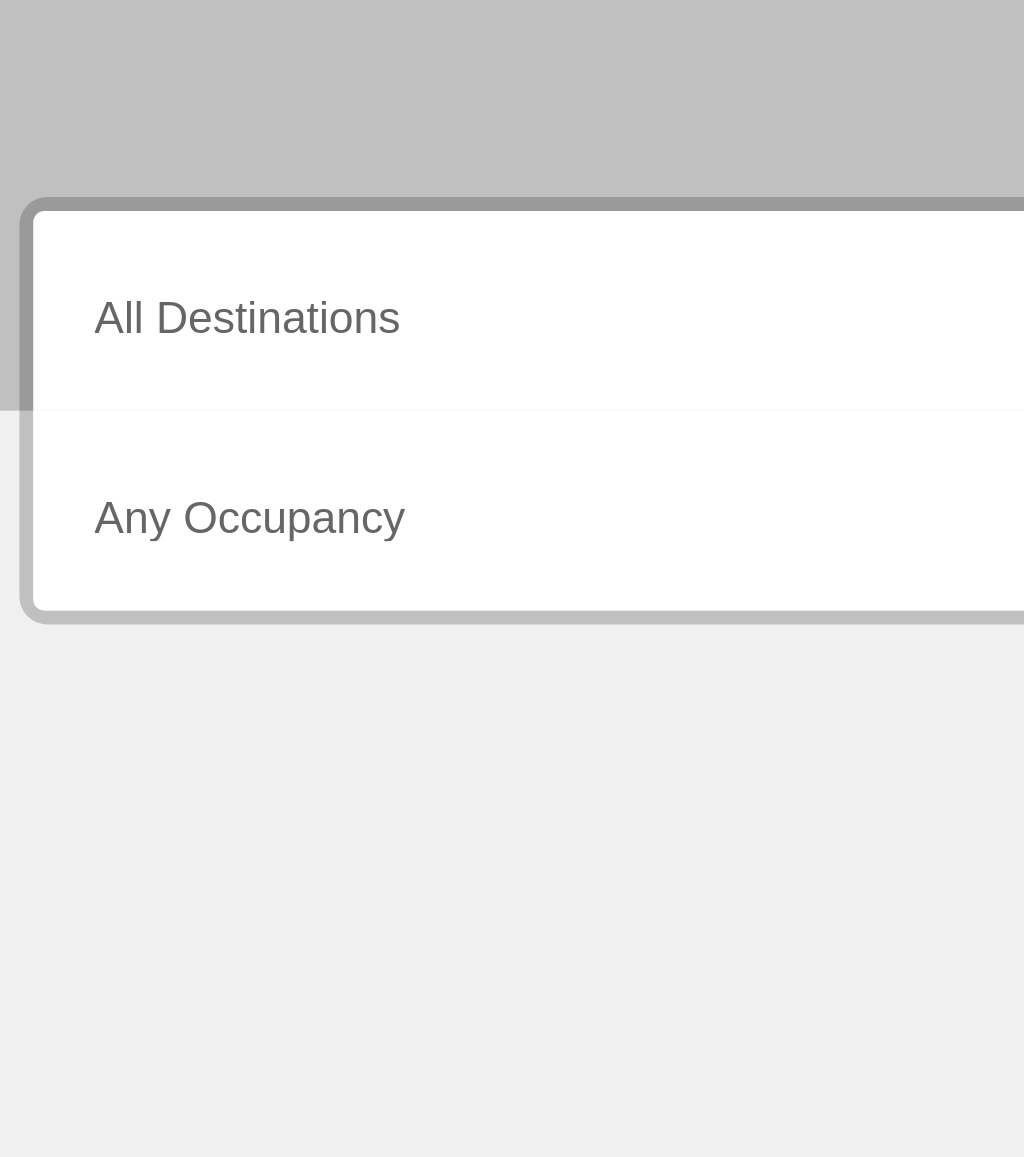 click on "Destination All Destinations" at bounding box center (283, 571) 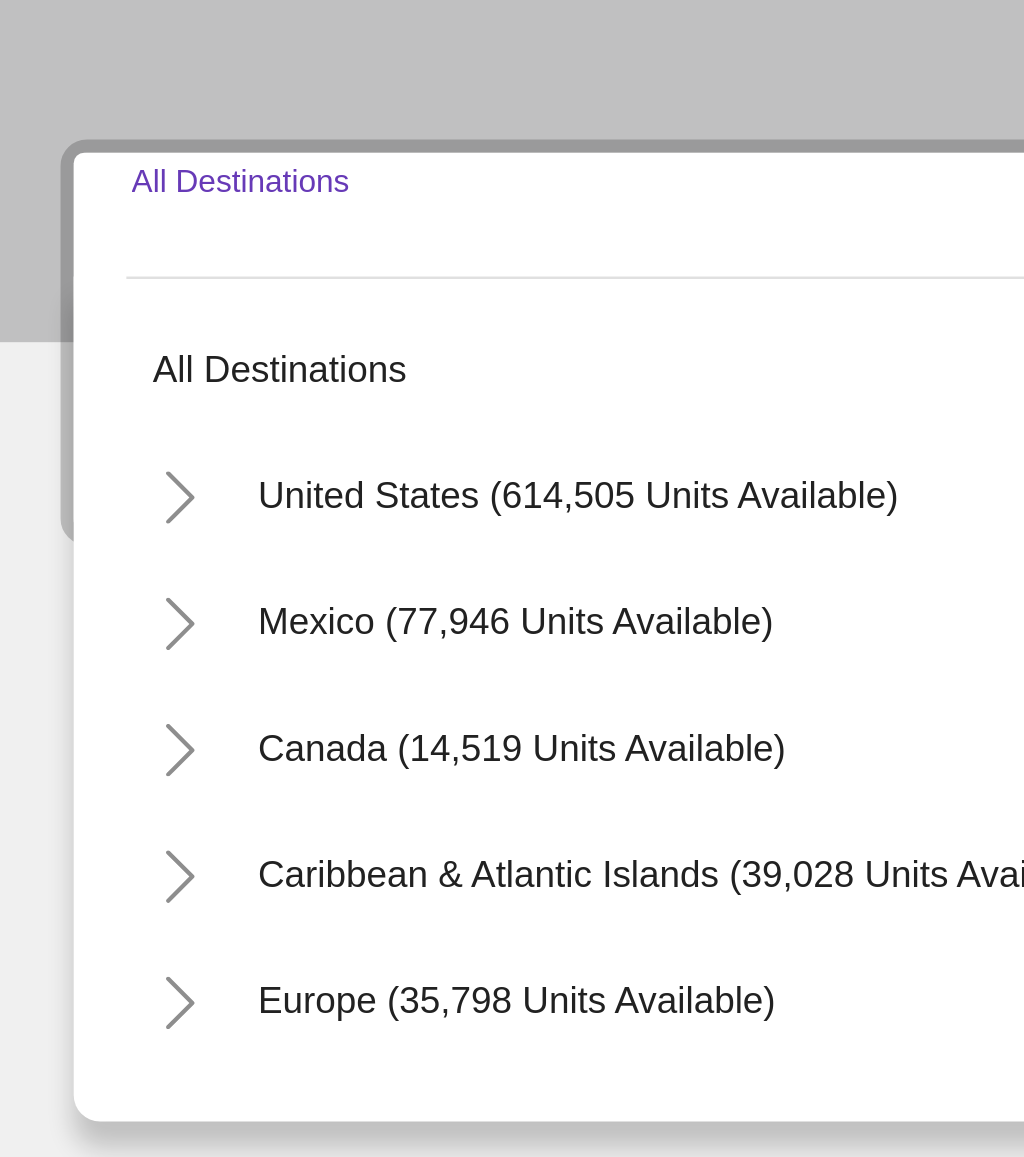 scroll, scrollTop: 0, scrollLeft: 0, axis: both 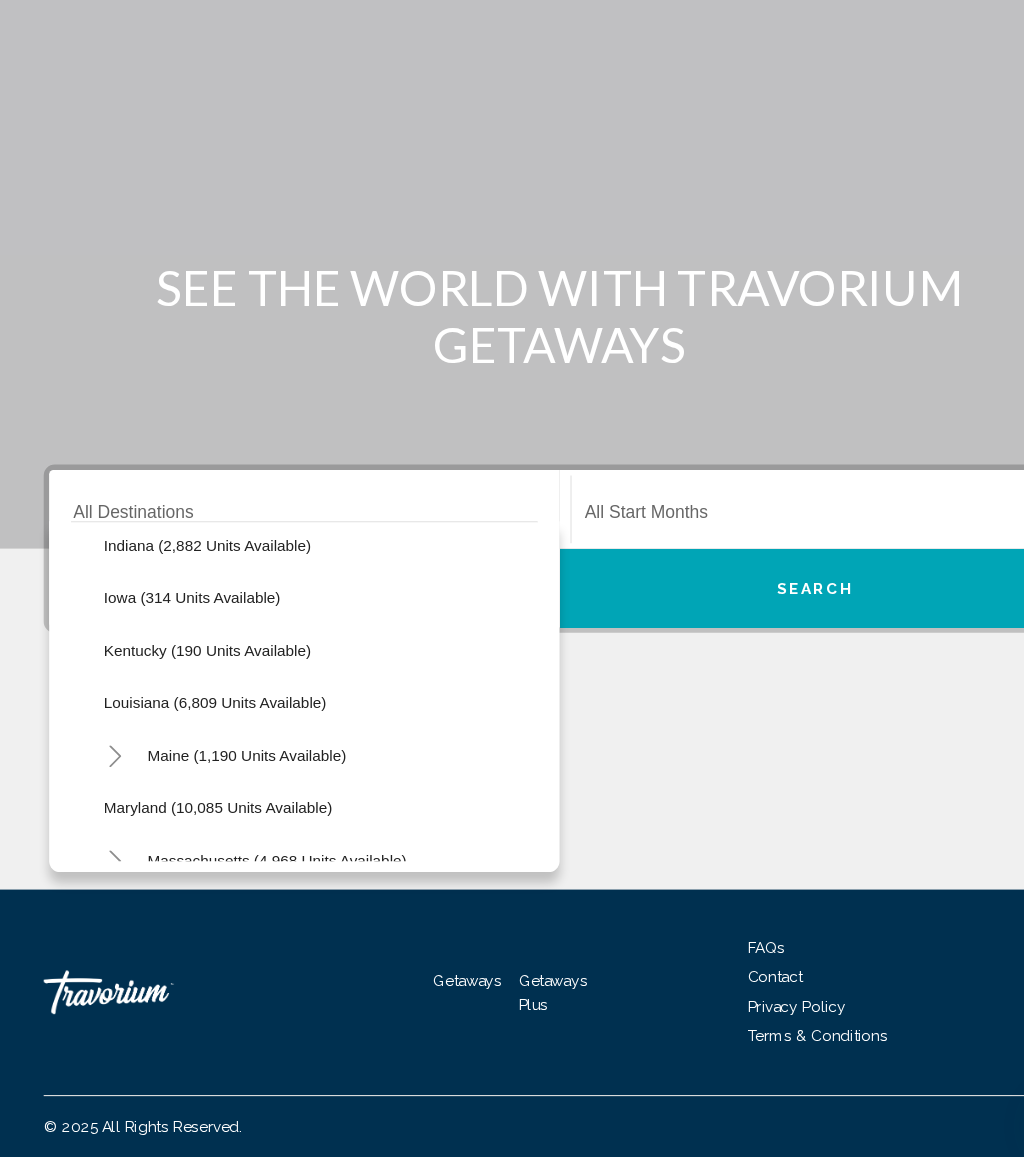 click at bounding box center [742, 571] 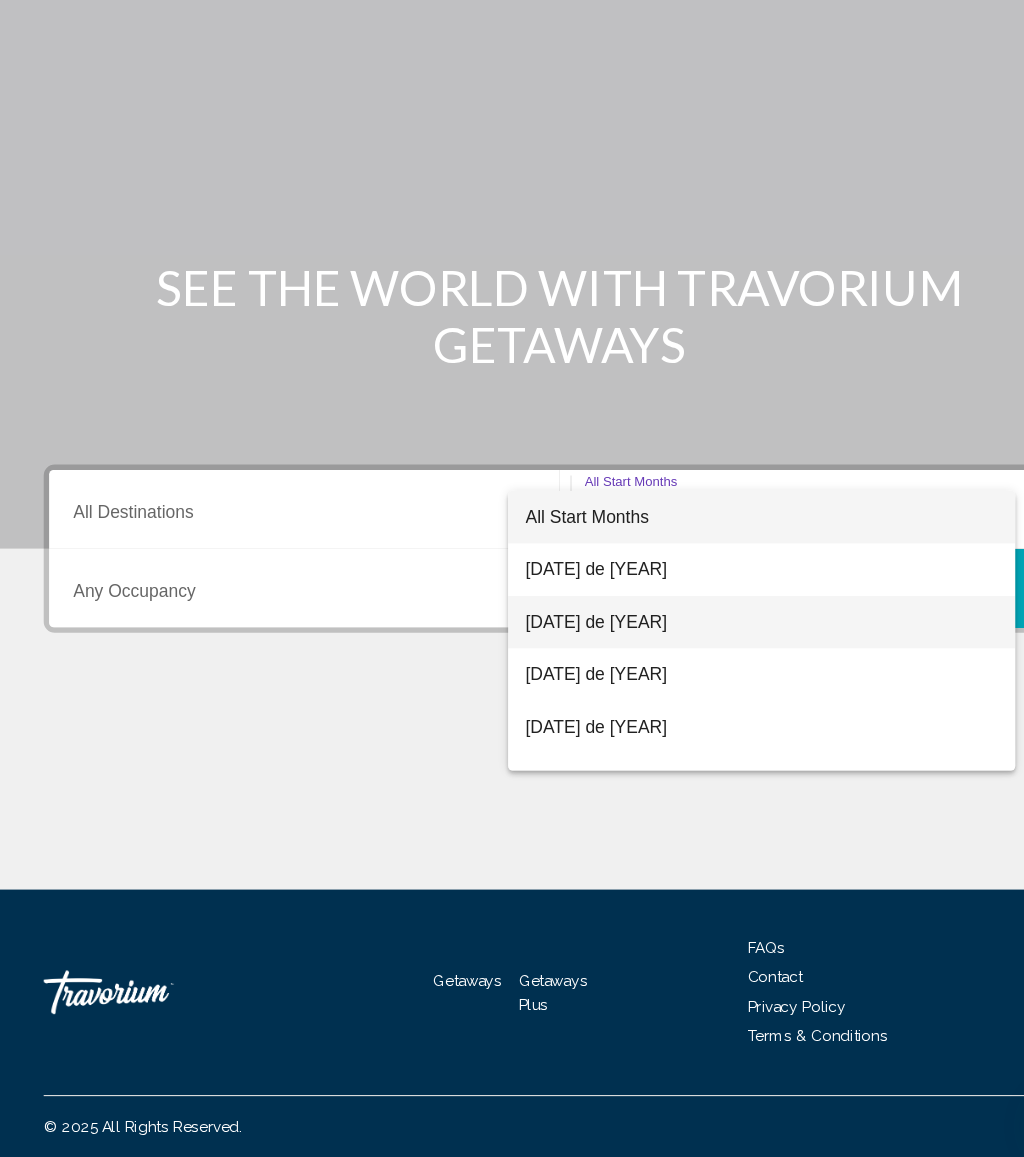 click on "septiembre de 2025" at bounding box center [697, 667] 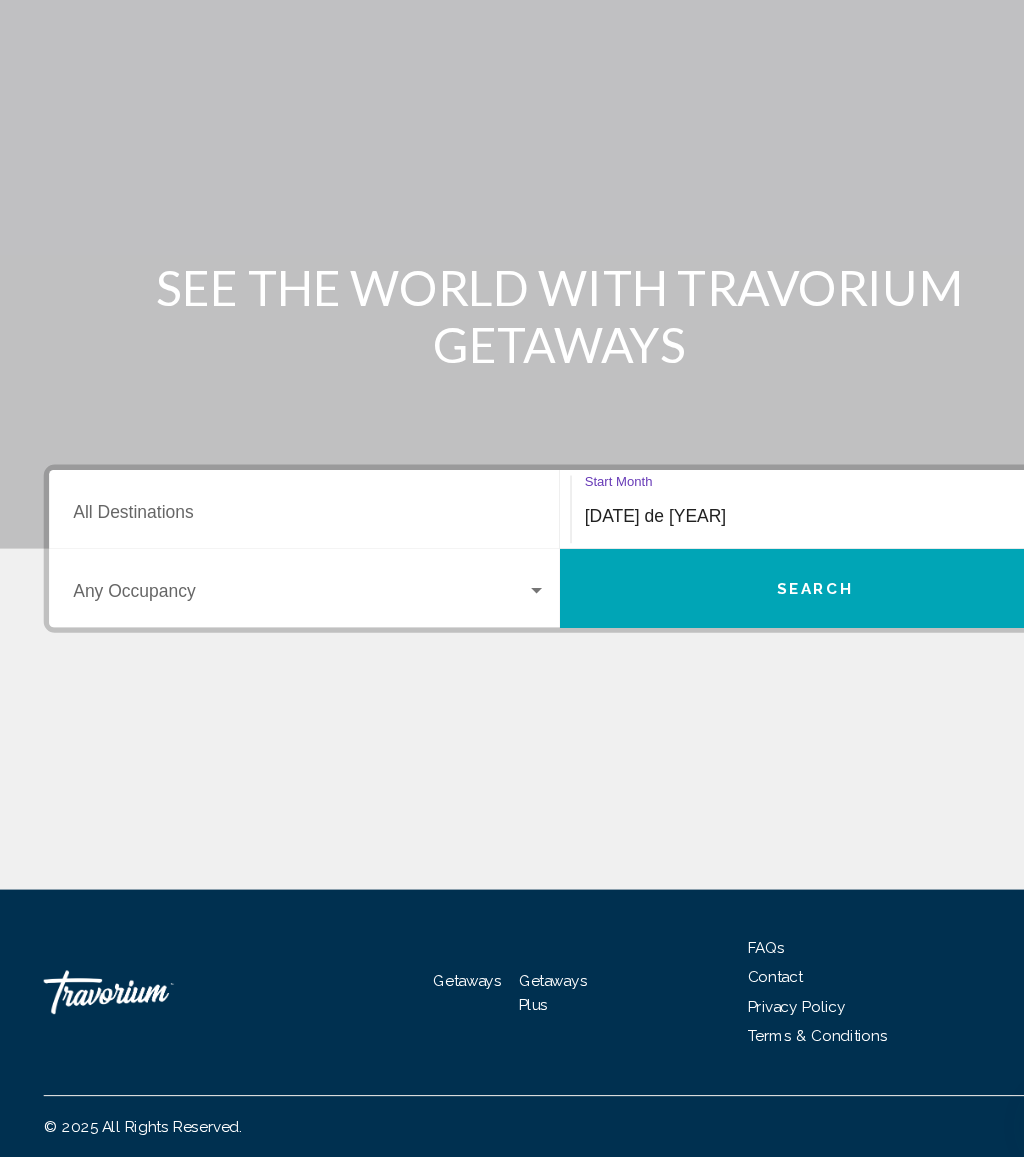 click at bounding box center [274, 643] 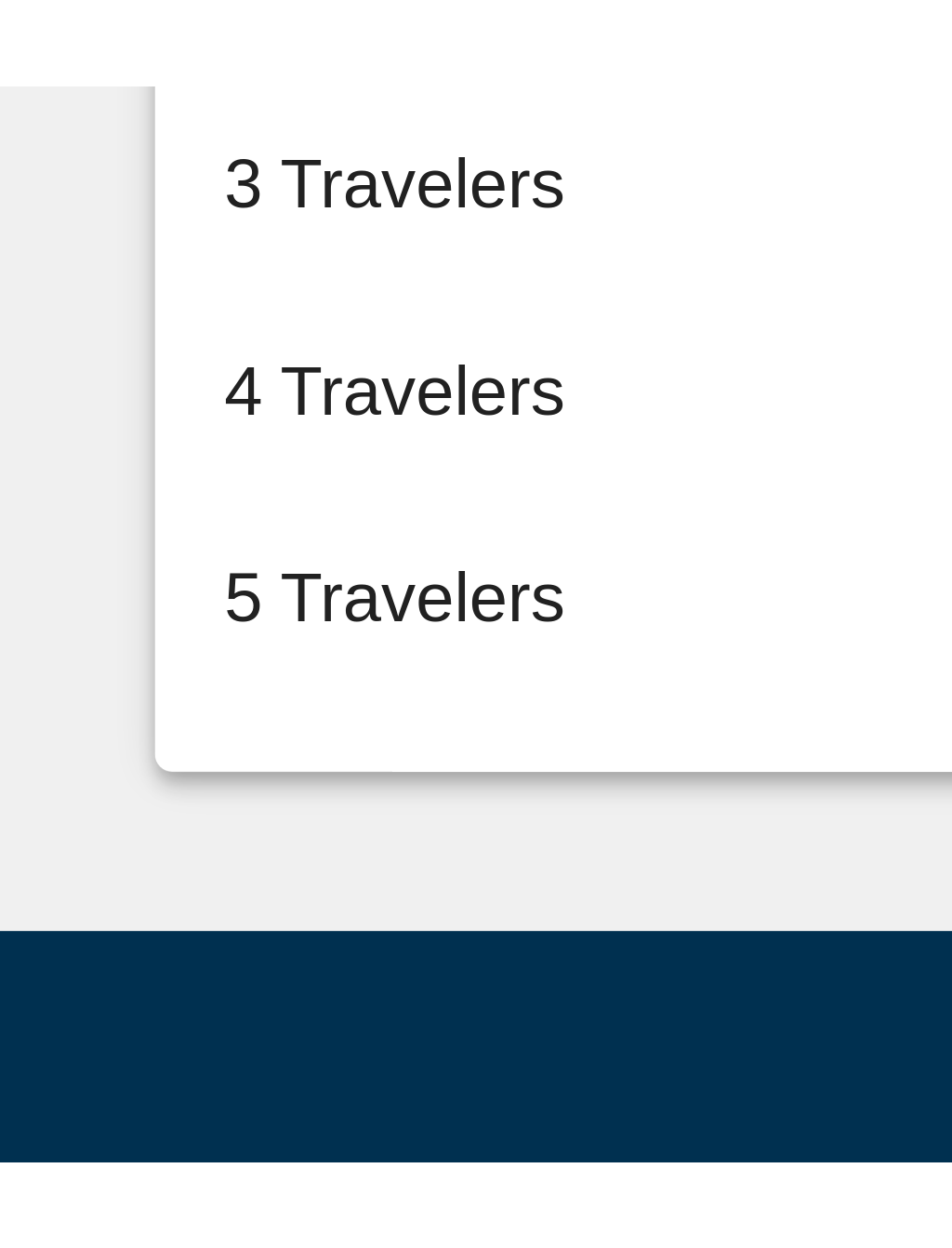 scroll, scrollTop: 0, scrollLeft: 0, axis: both 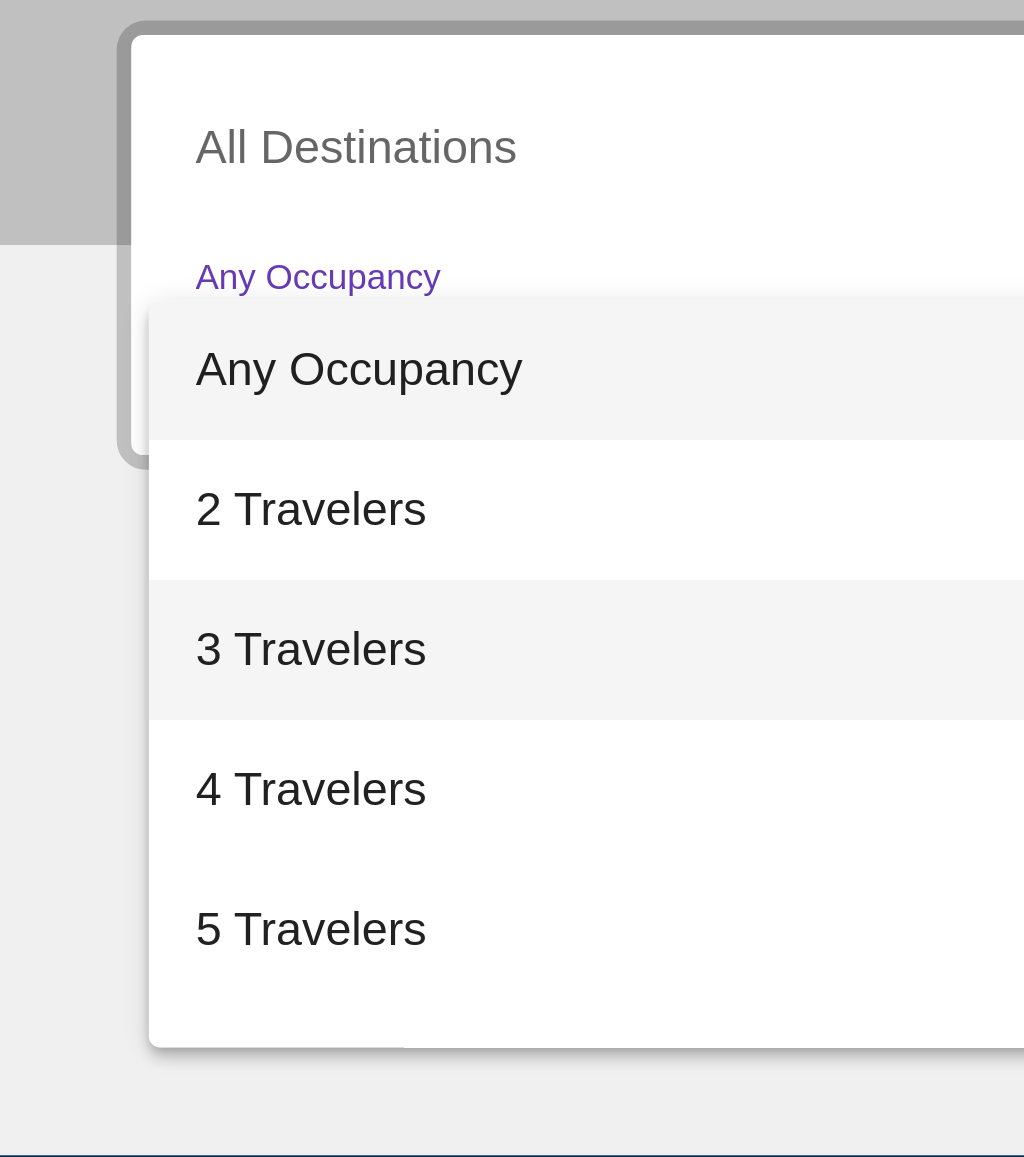click on "3 Travelers" at bounding box center (283, 739) 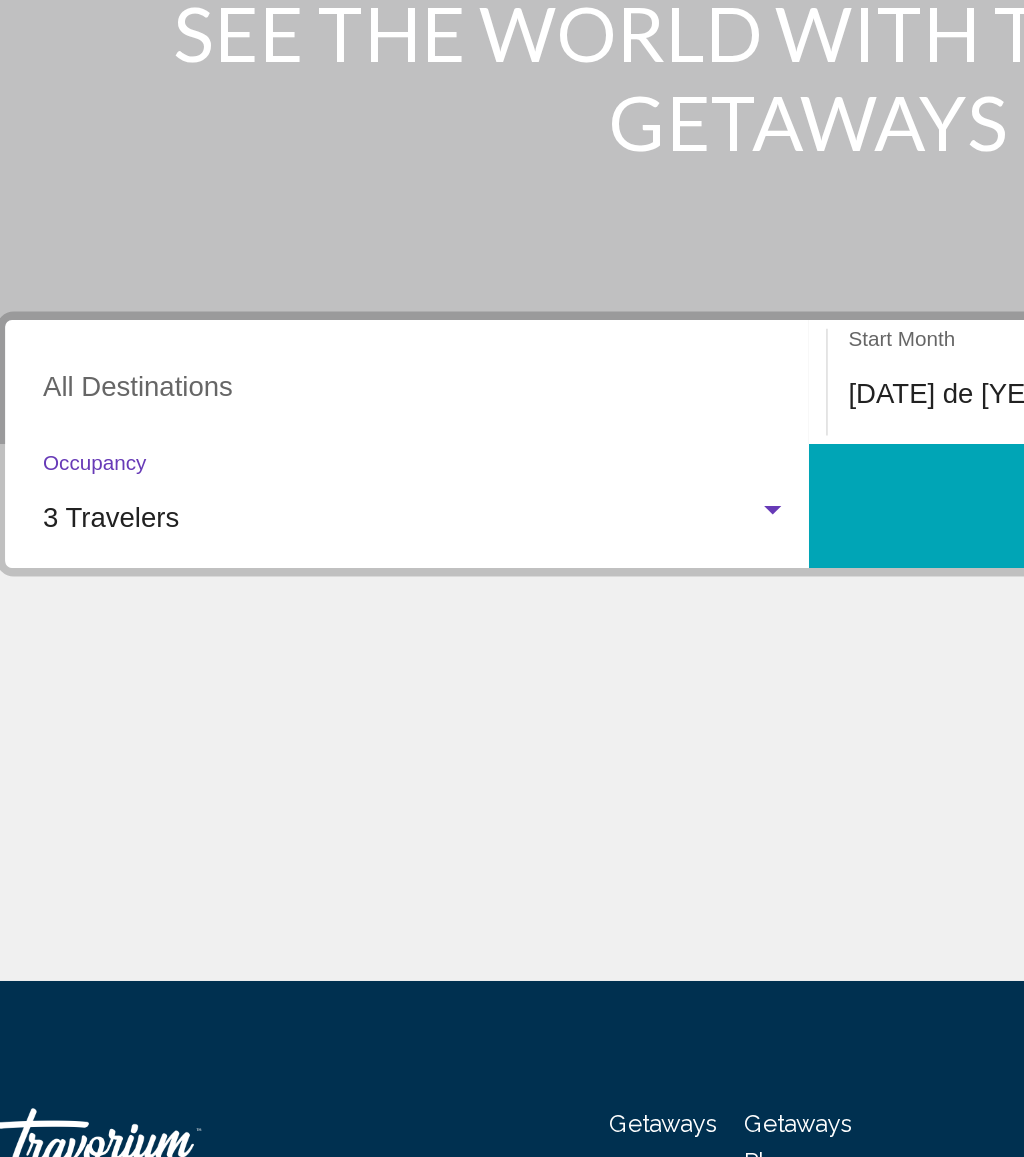 click on "Destination All Destinations" at bounding box center (283, 571) 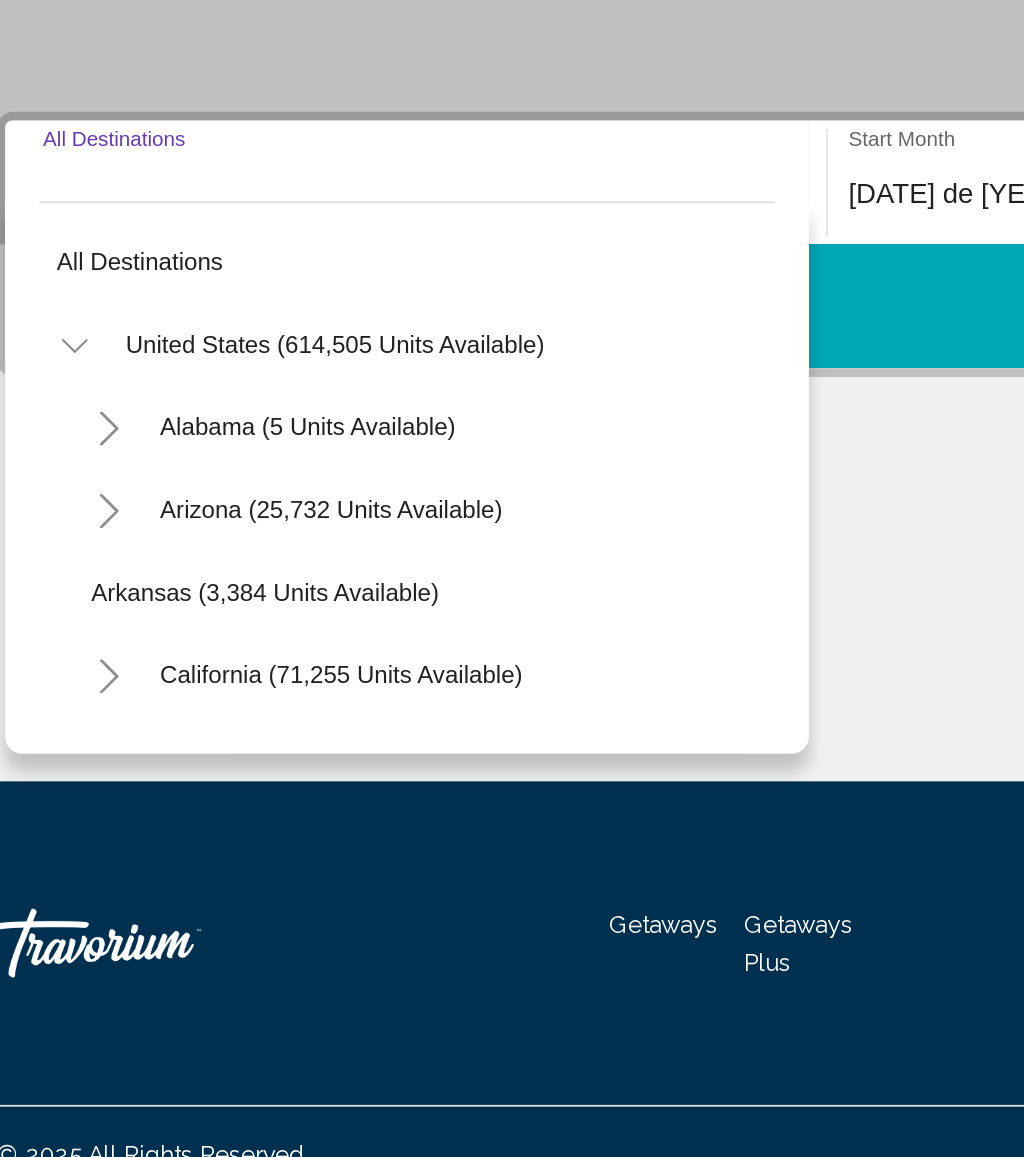 click on "United States (614,505 units available)" at bounding box center (213, 2914) 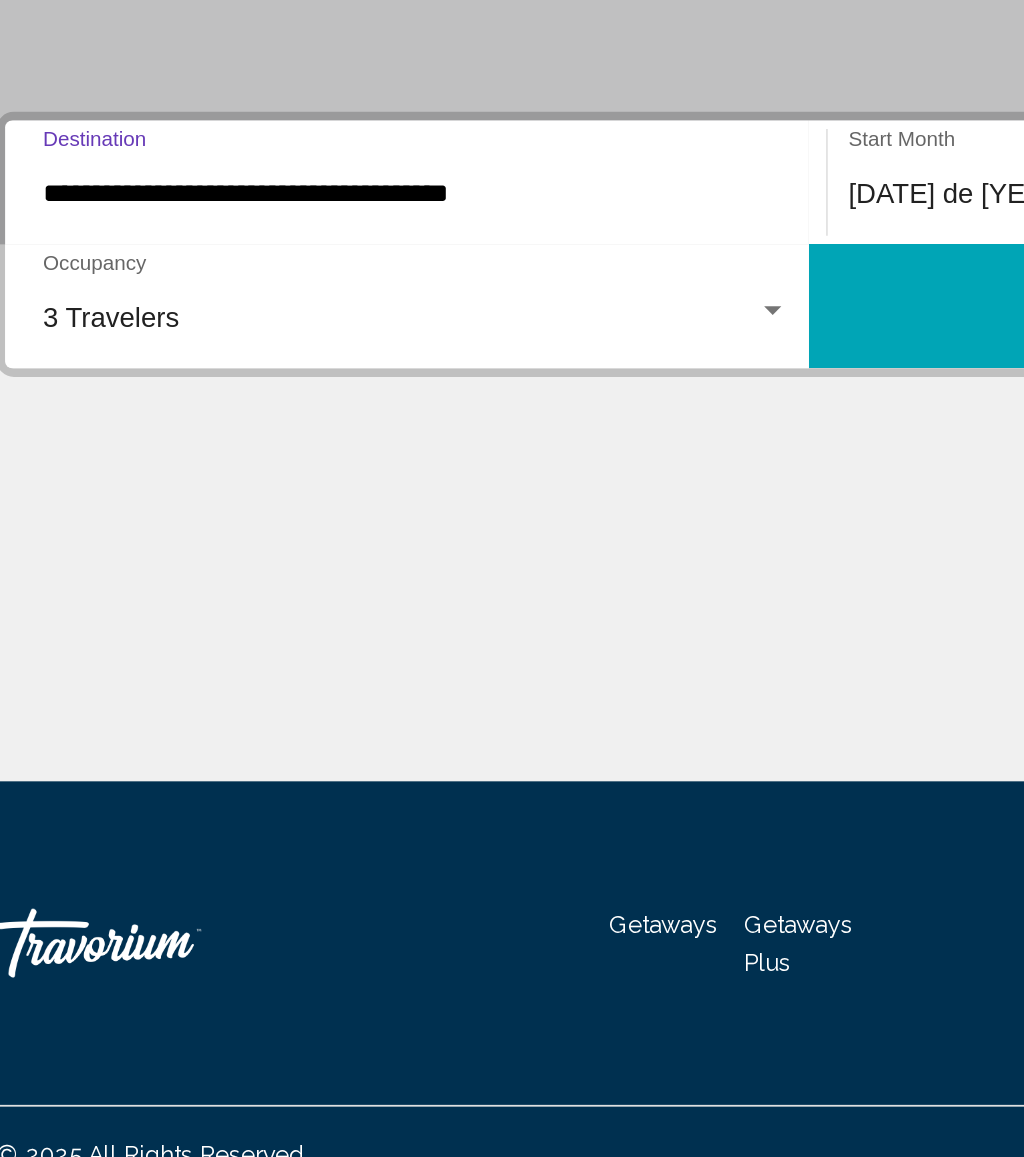 click on "Search" at bounding box center (745, 636) 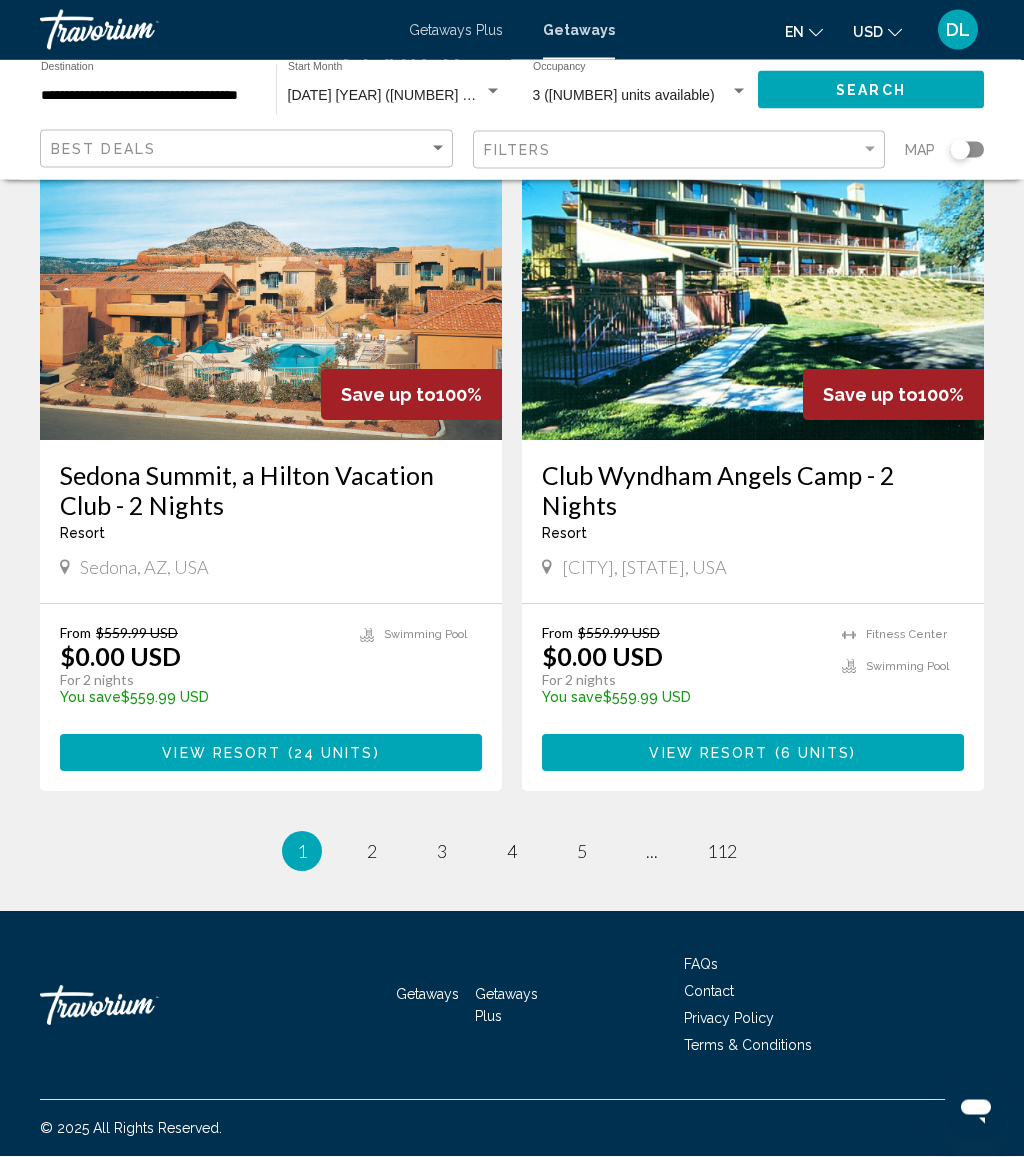 scroll, scrollTop: 3678, scrollLeft: 0, axis: vertical 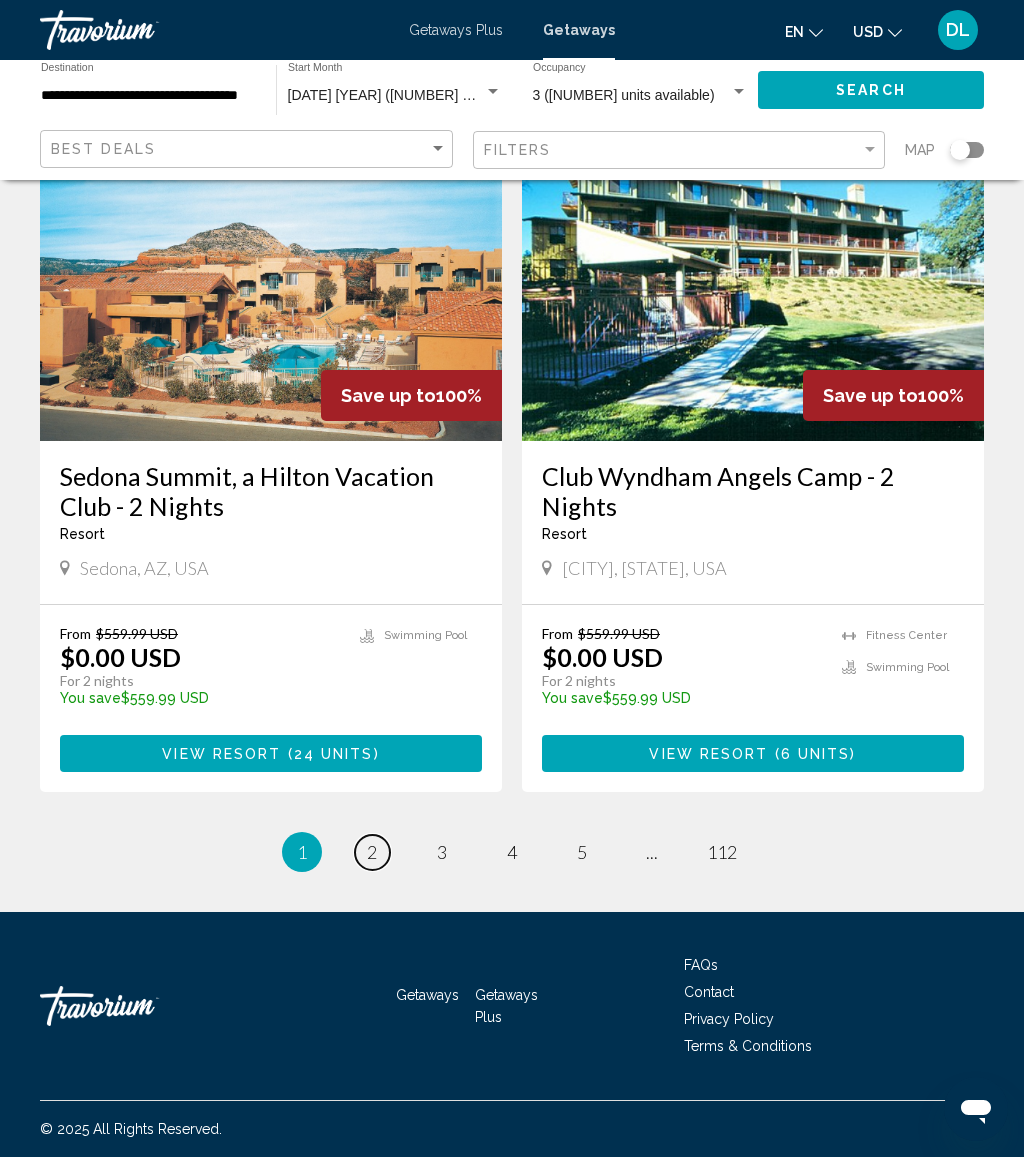 click on "2" at bounding box center (372, 852) 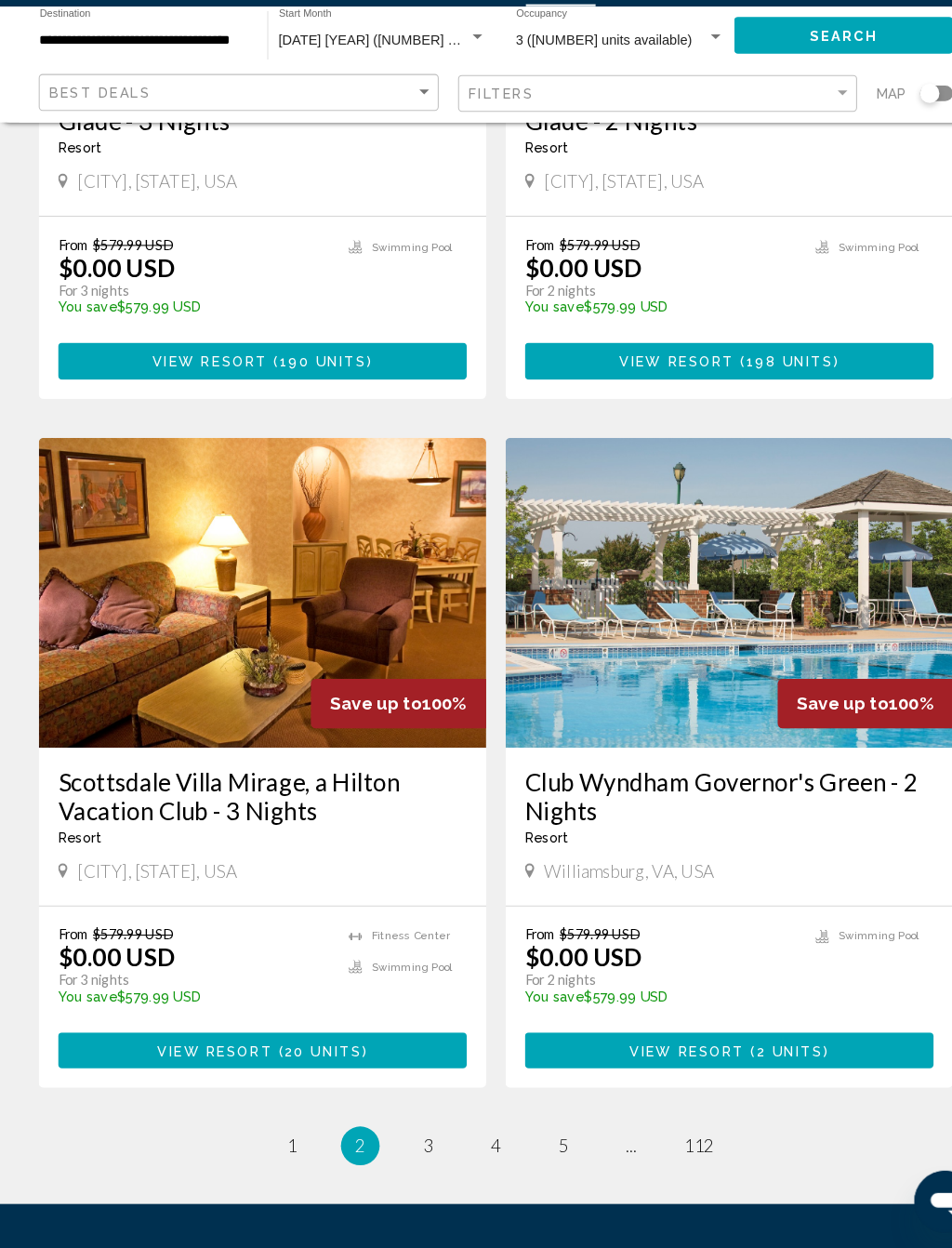 scroll, scrollTop: 3090, scrollLeft: 0, axis: vertical 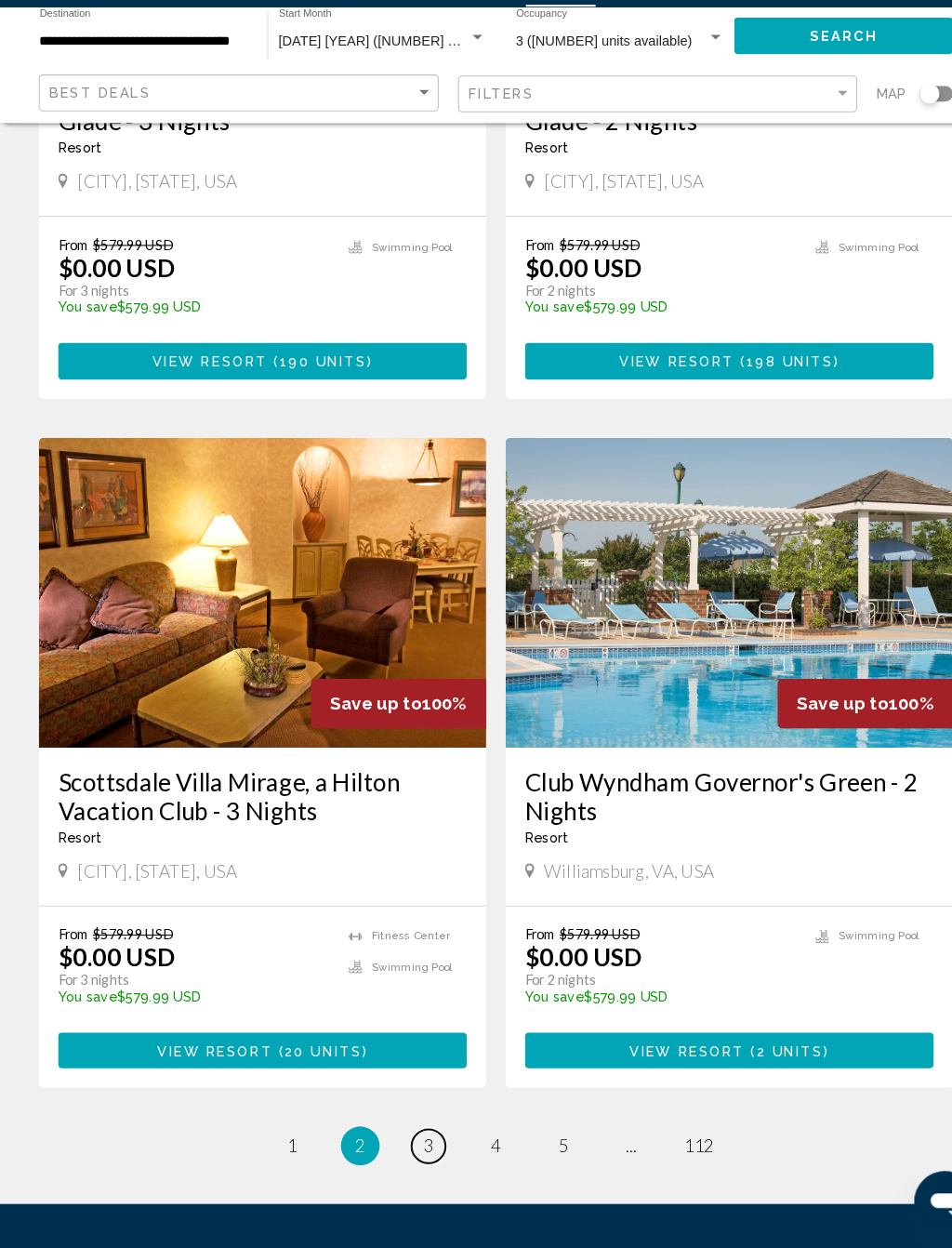 click on "3" at bounding box center (411, 1149) 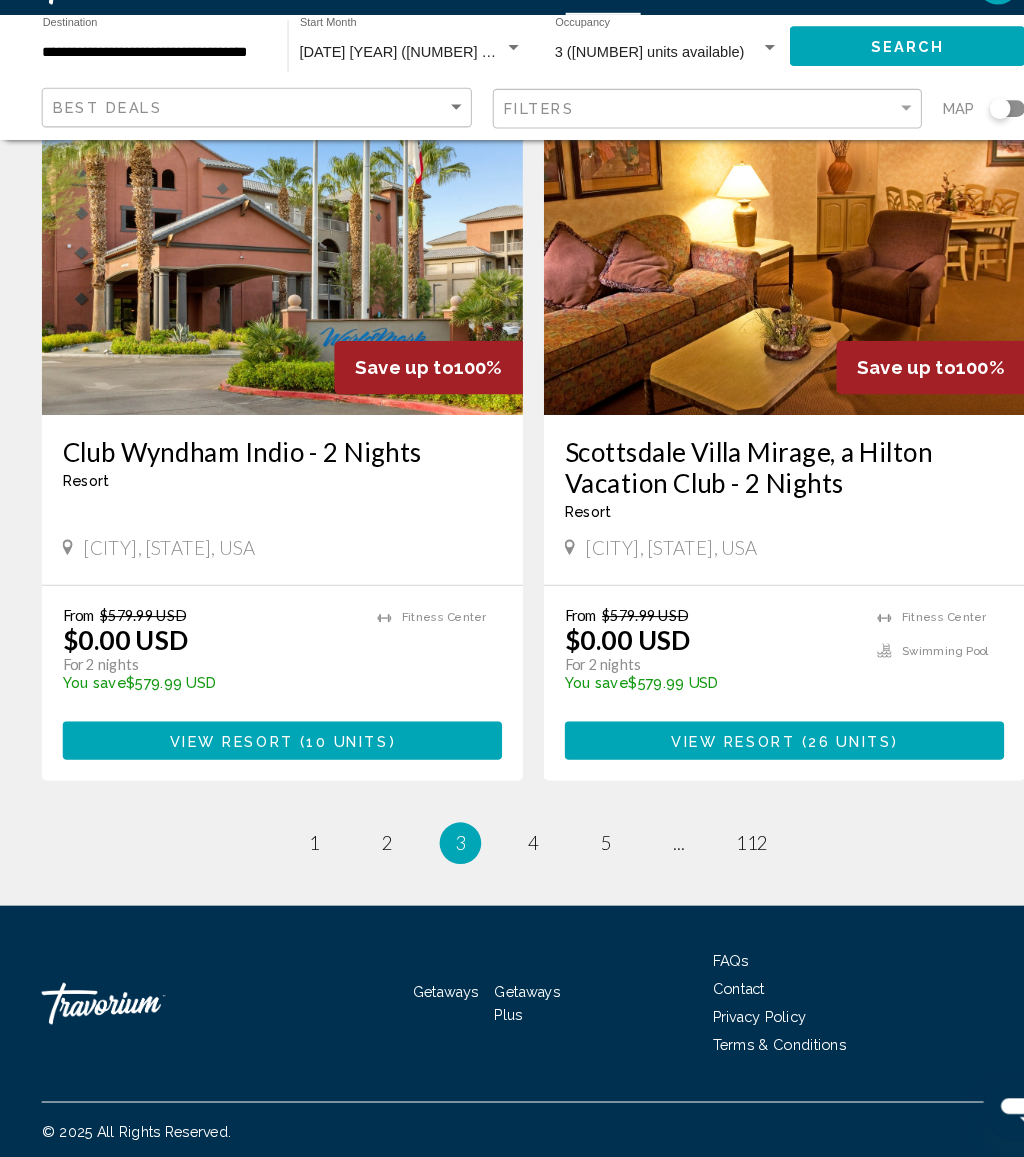 scroll, scrollTop: 3708, scrollLeft: 0, axis: vertical 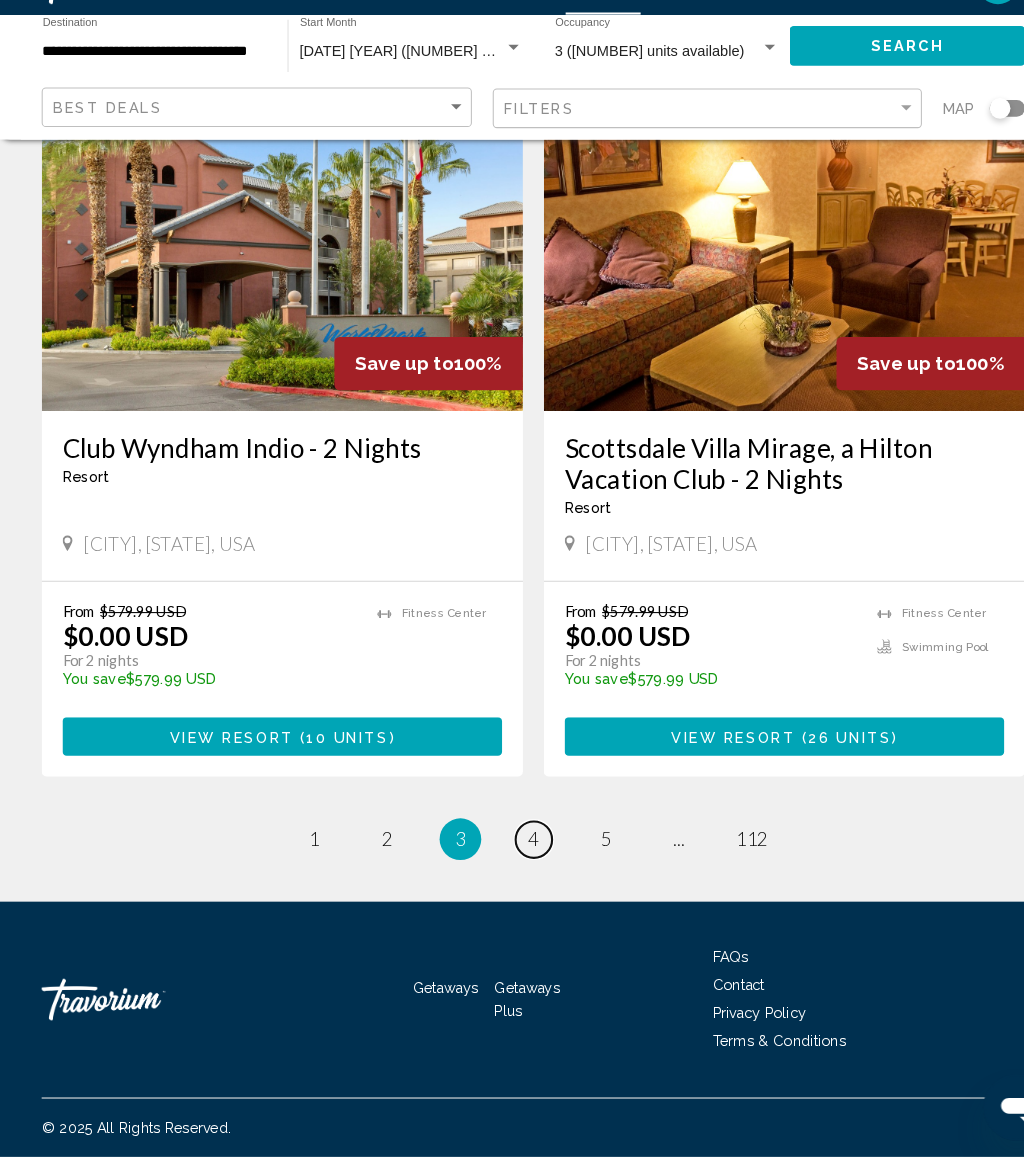 click on "page  4" at bounding box center (512, 852) 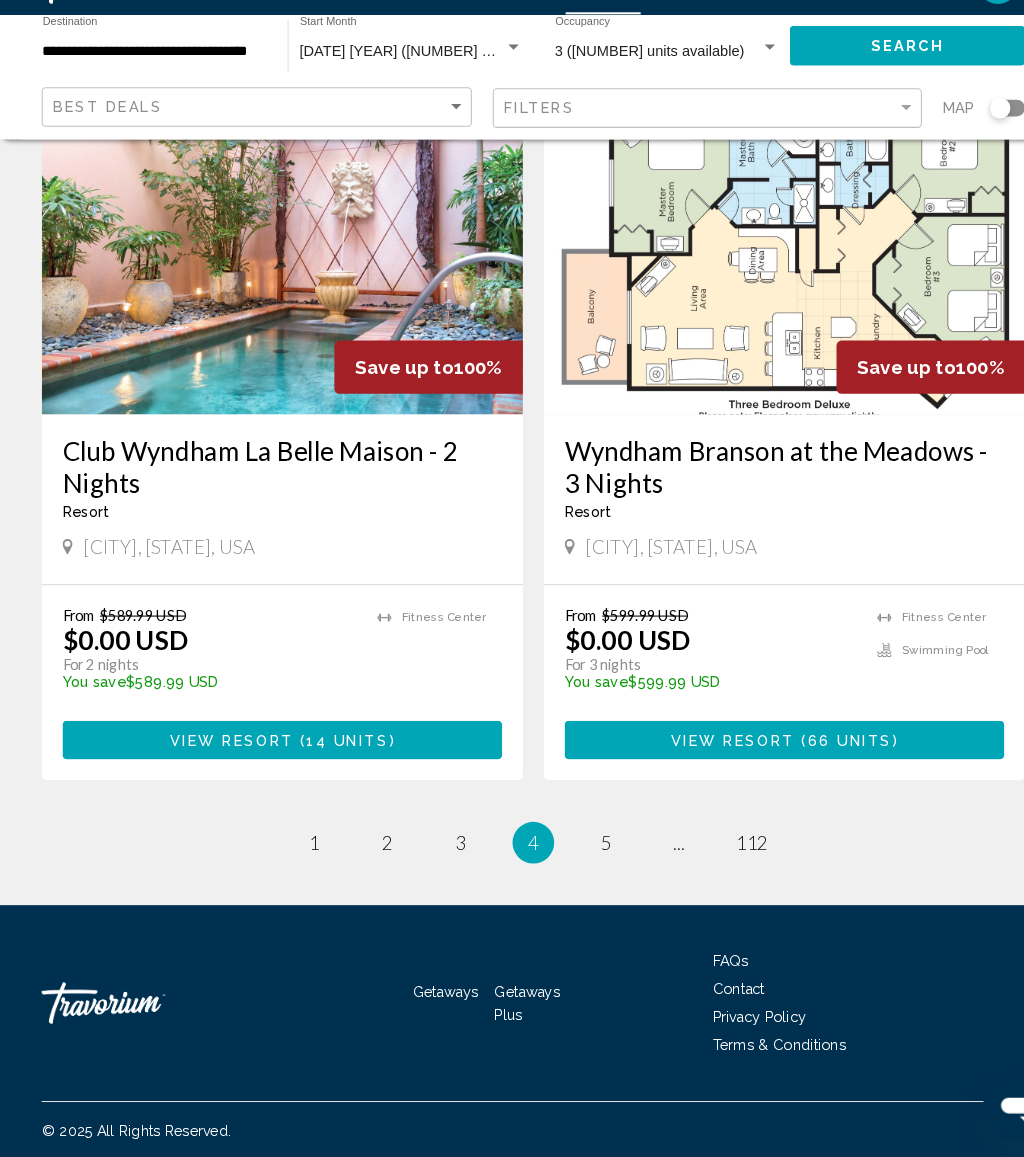 scroll, scrollTop: 3648, scrollLeft: 0, axis: vertical 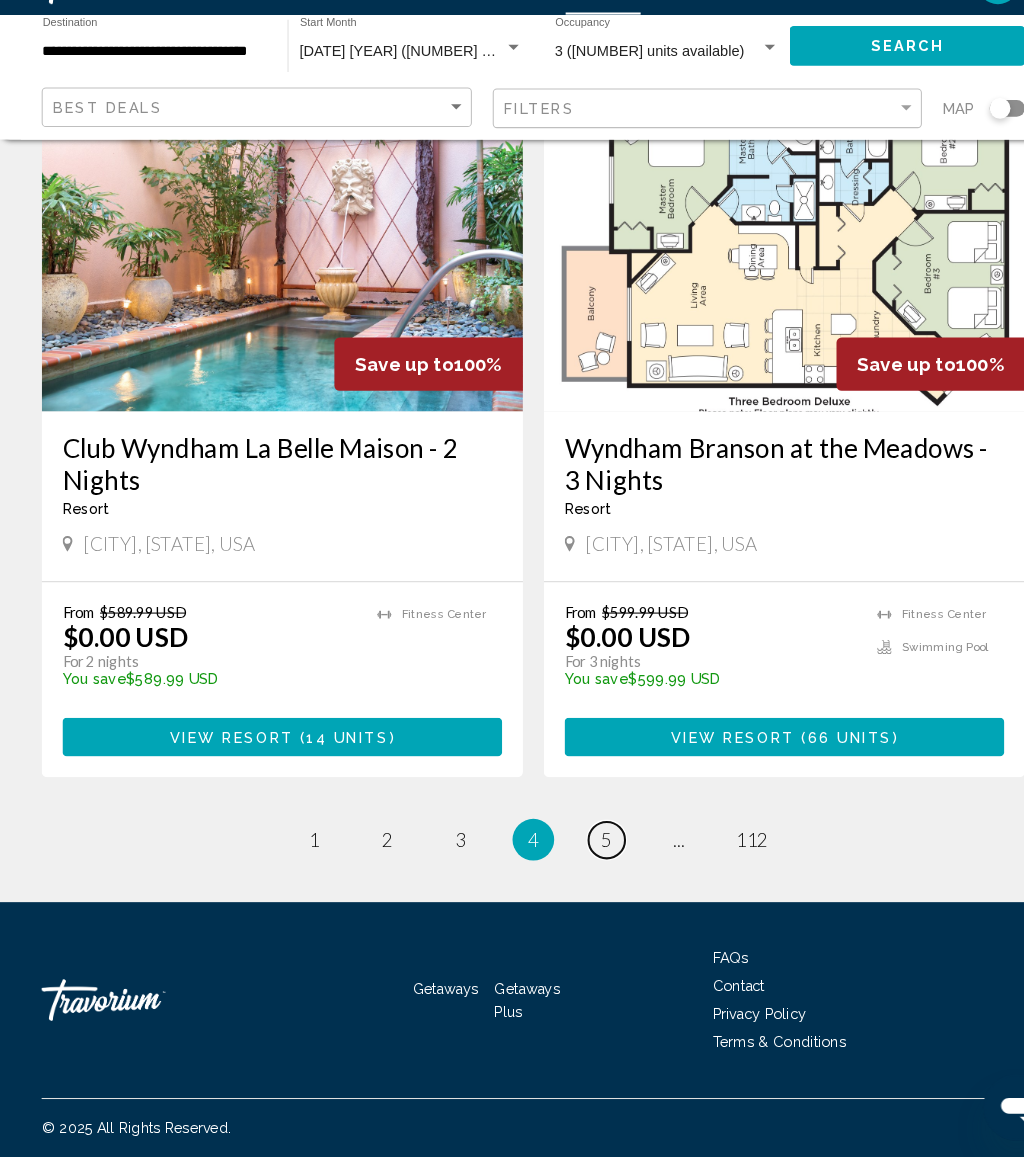 click on "page  5" at bounding box center (582, 852) 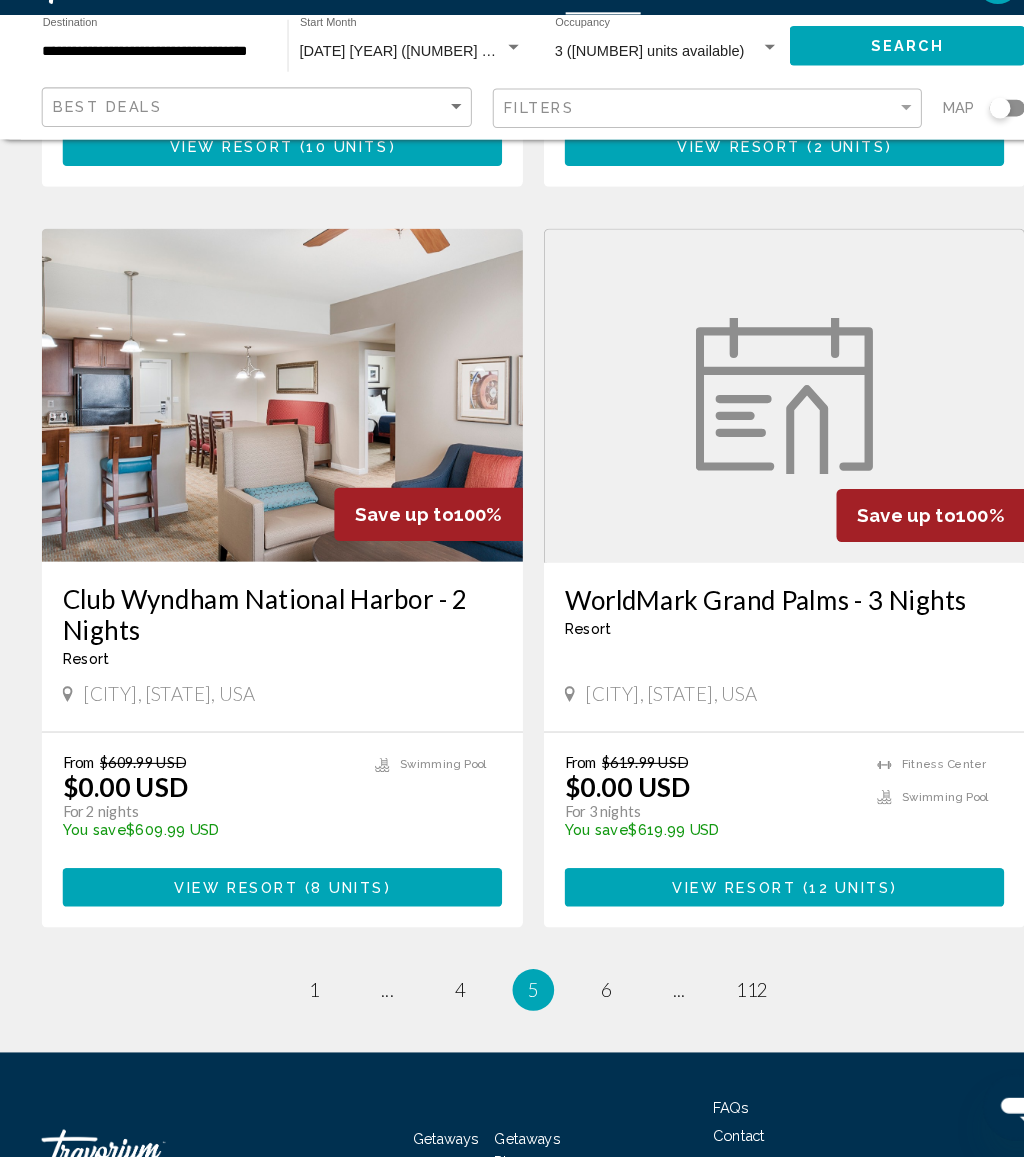 scroll, scrollTop: 3679, scrollLeft: 0, axis: vertical 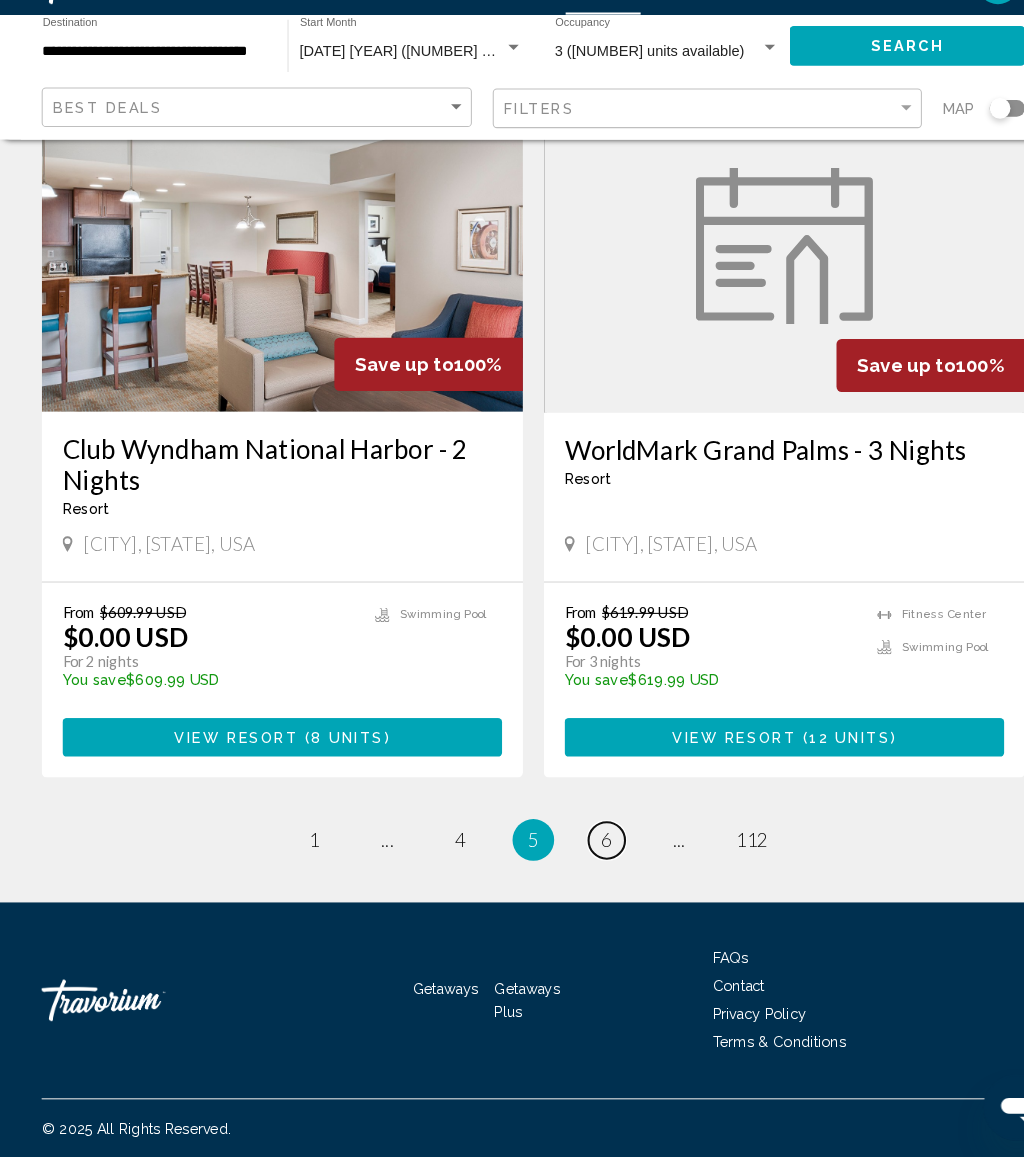 click on "page  6" at bounding box center [582, 852] 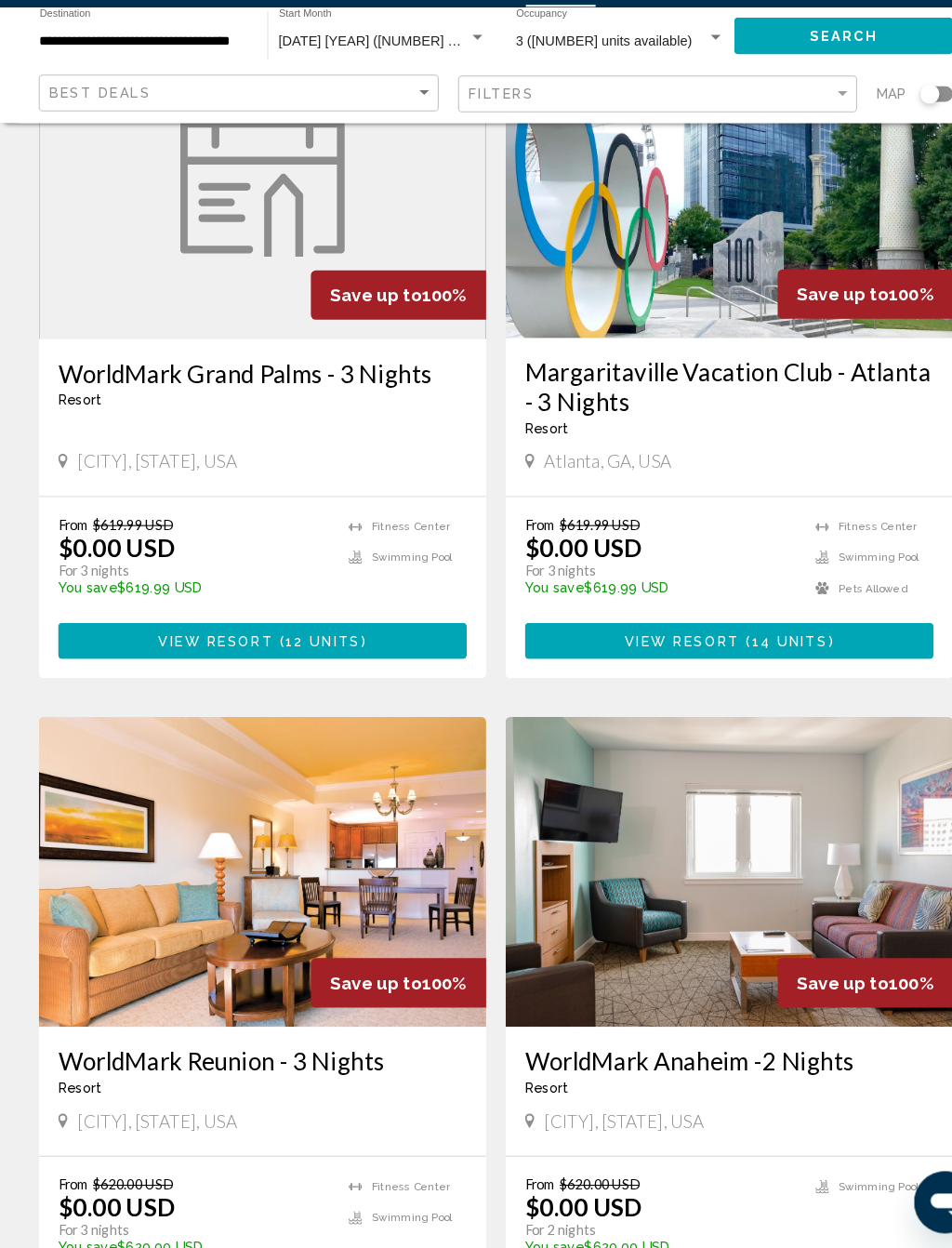 scroll, scrollTop: 204, scrollLeft: 0, axis: vertical 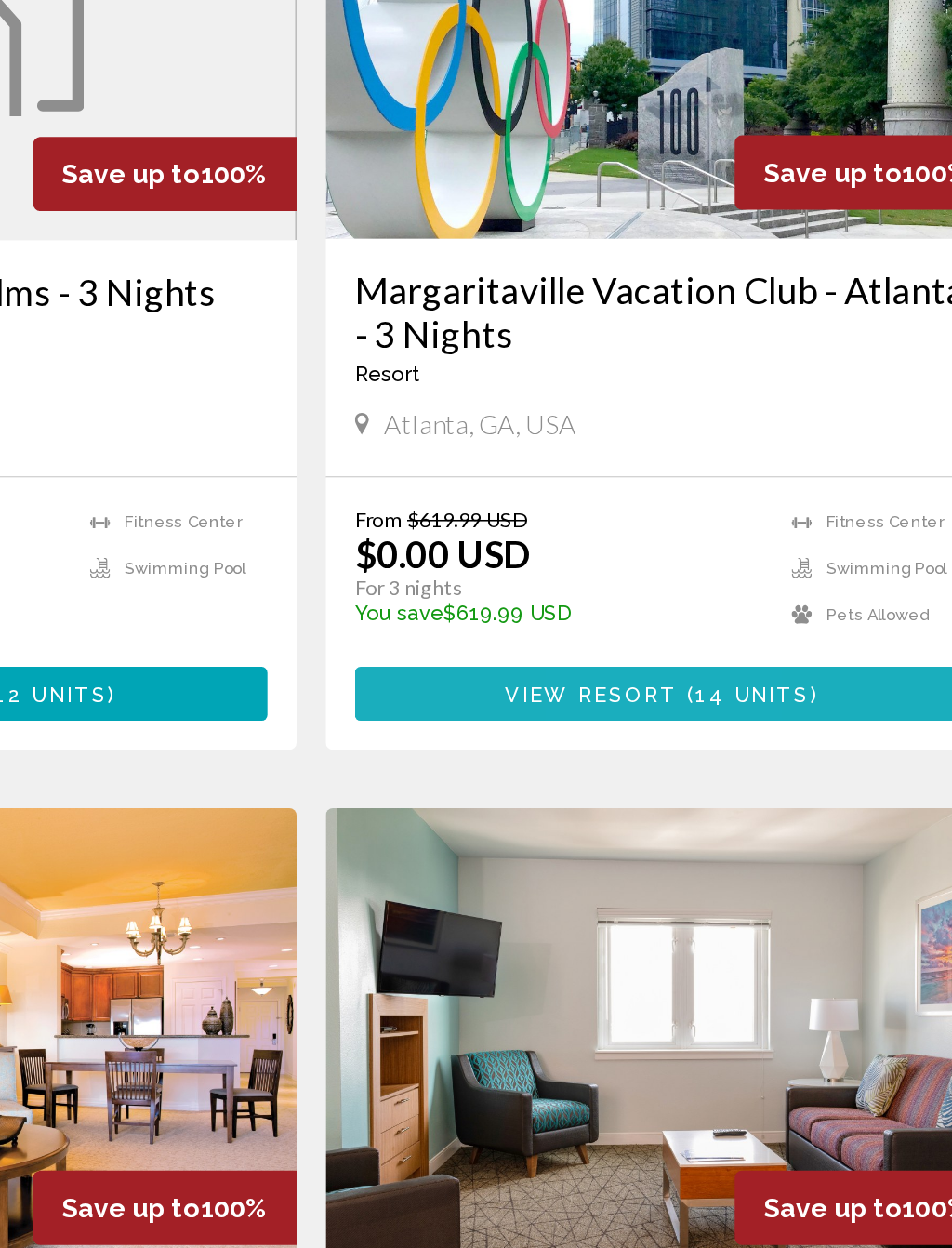 click on "View Resort    ( 14 units )" at bounding box center (700, 635) 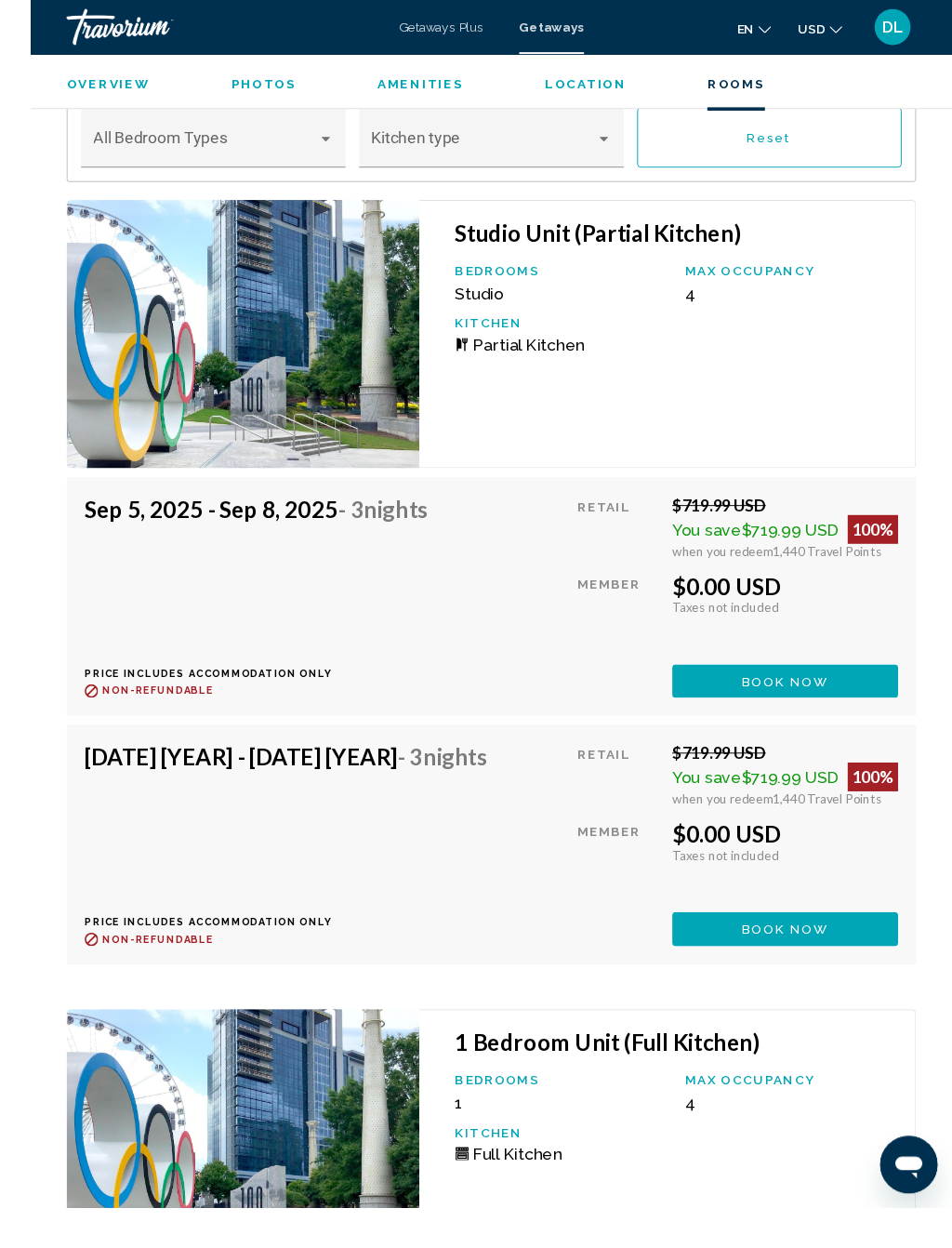 scroll, scrollTop: 3979, scrollLeft: 0, axis: vertical 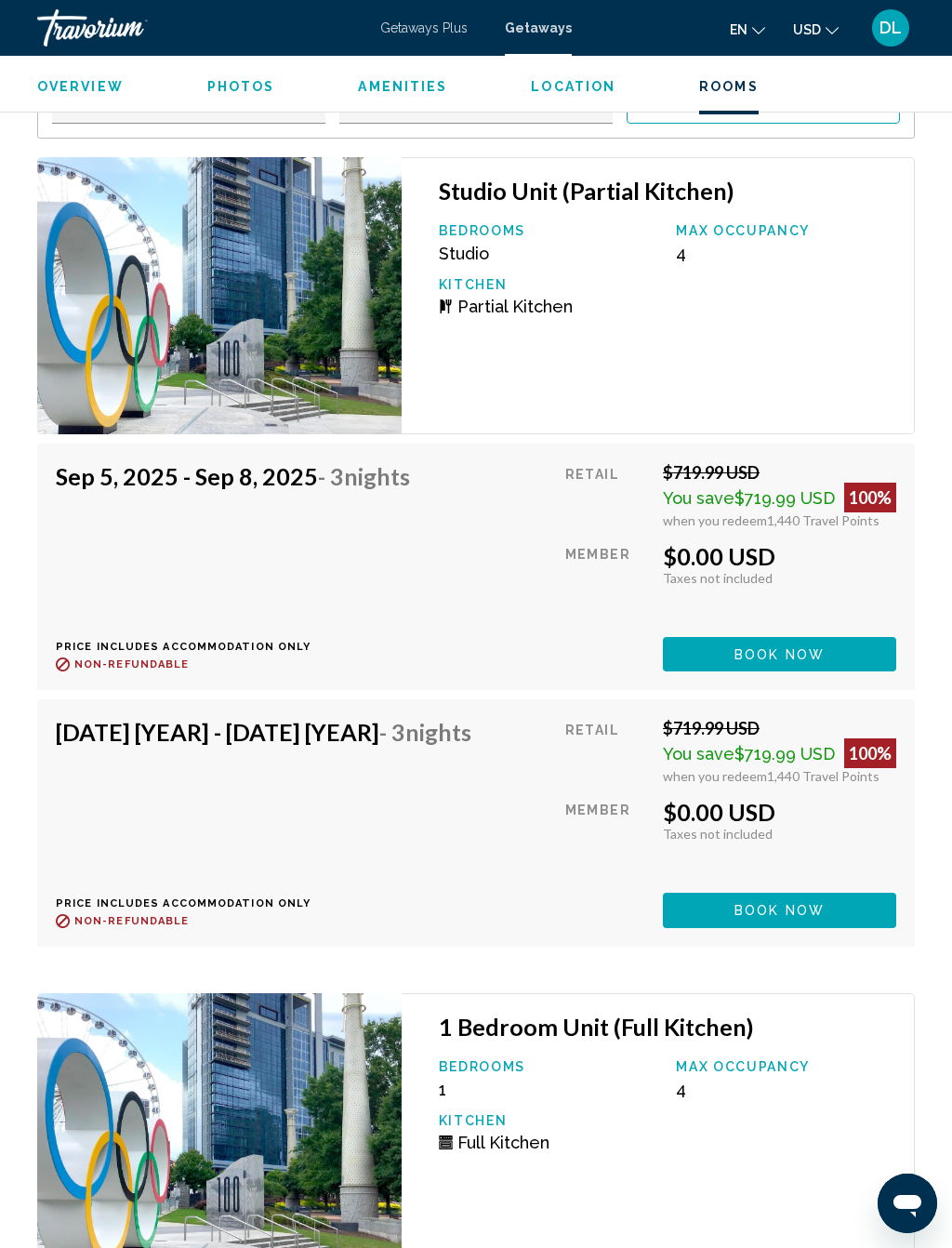 click on "Book now" at bounding box center [779, 655] 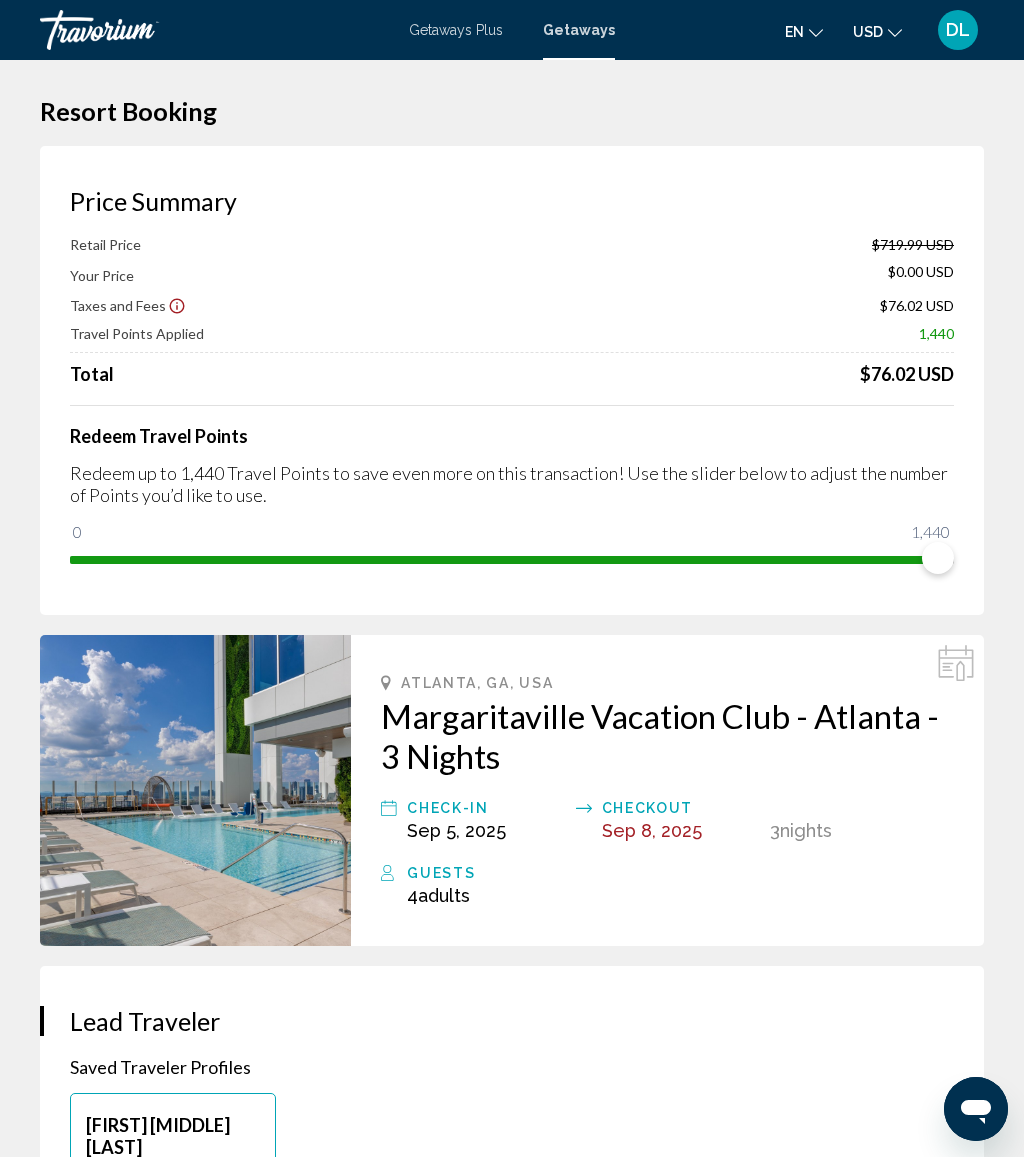 scroll, scrollTop: 0, scrollLeft: 0, axis: both 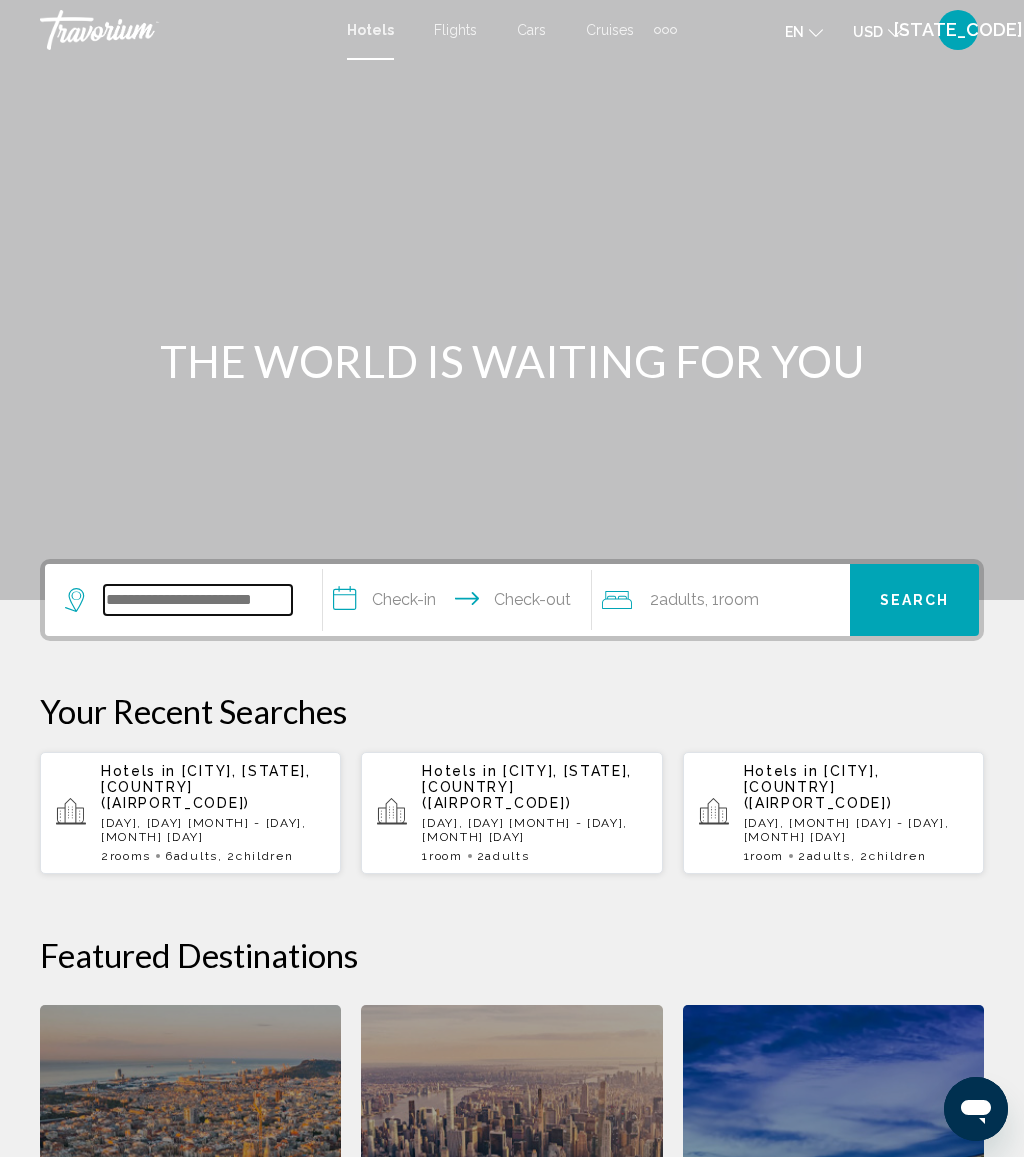 click at bounding box center [198, 600] 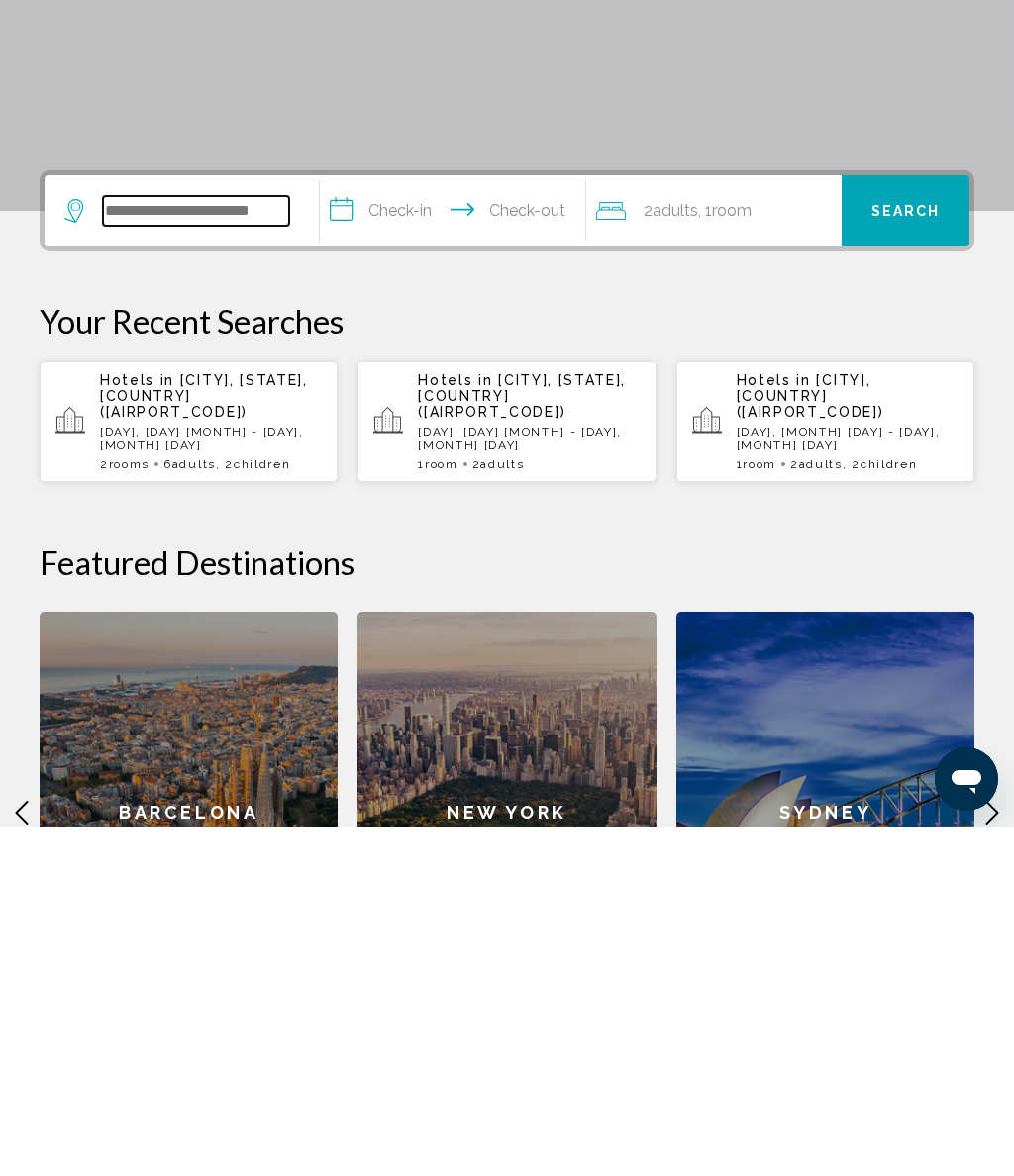 scroll, scrollTop: 140, scrollLeft: 0, axis: vertical 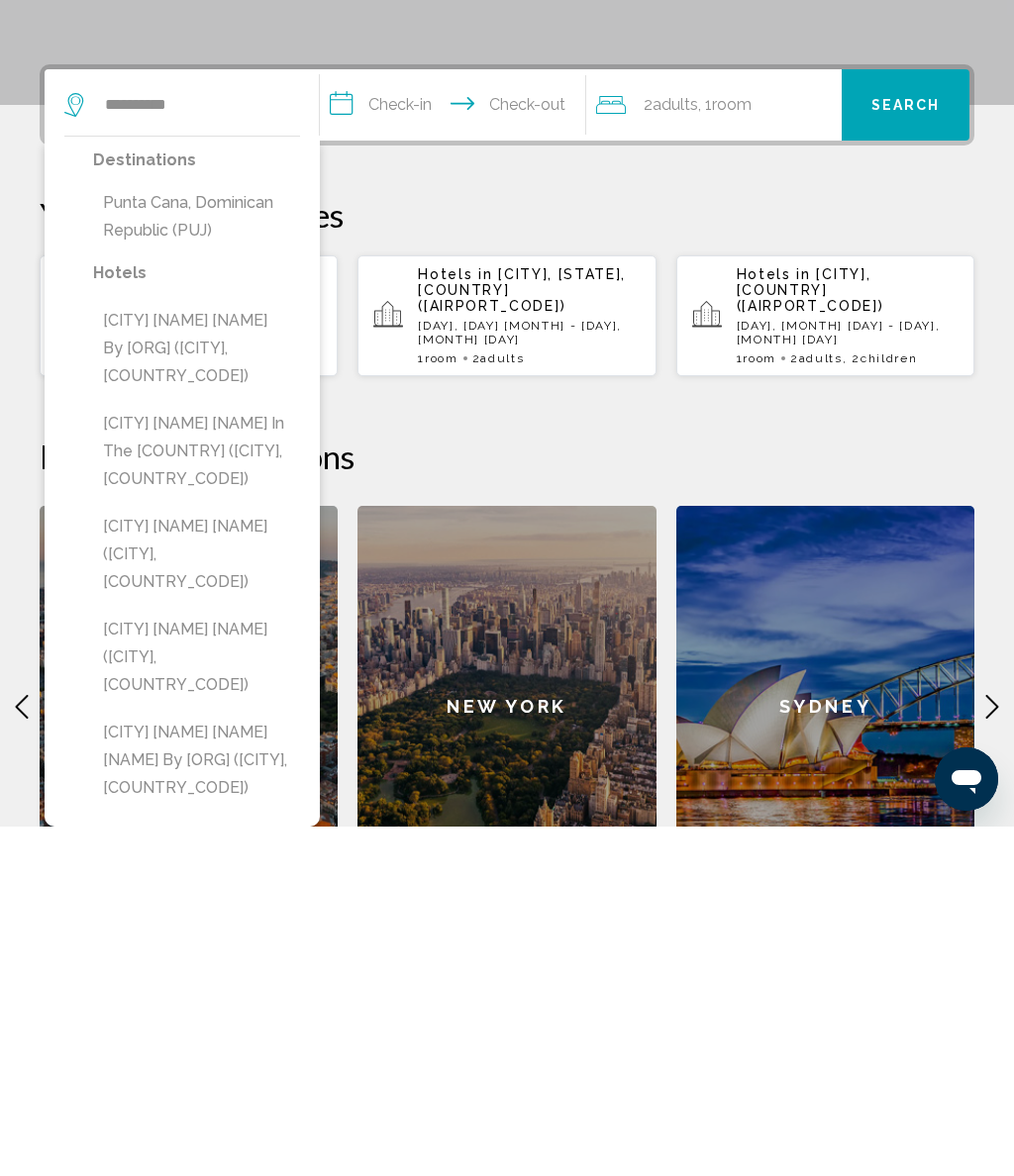 click on "Punta Cana, Dominican Republic (PUJ)" at bounding box center (196, 566) 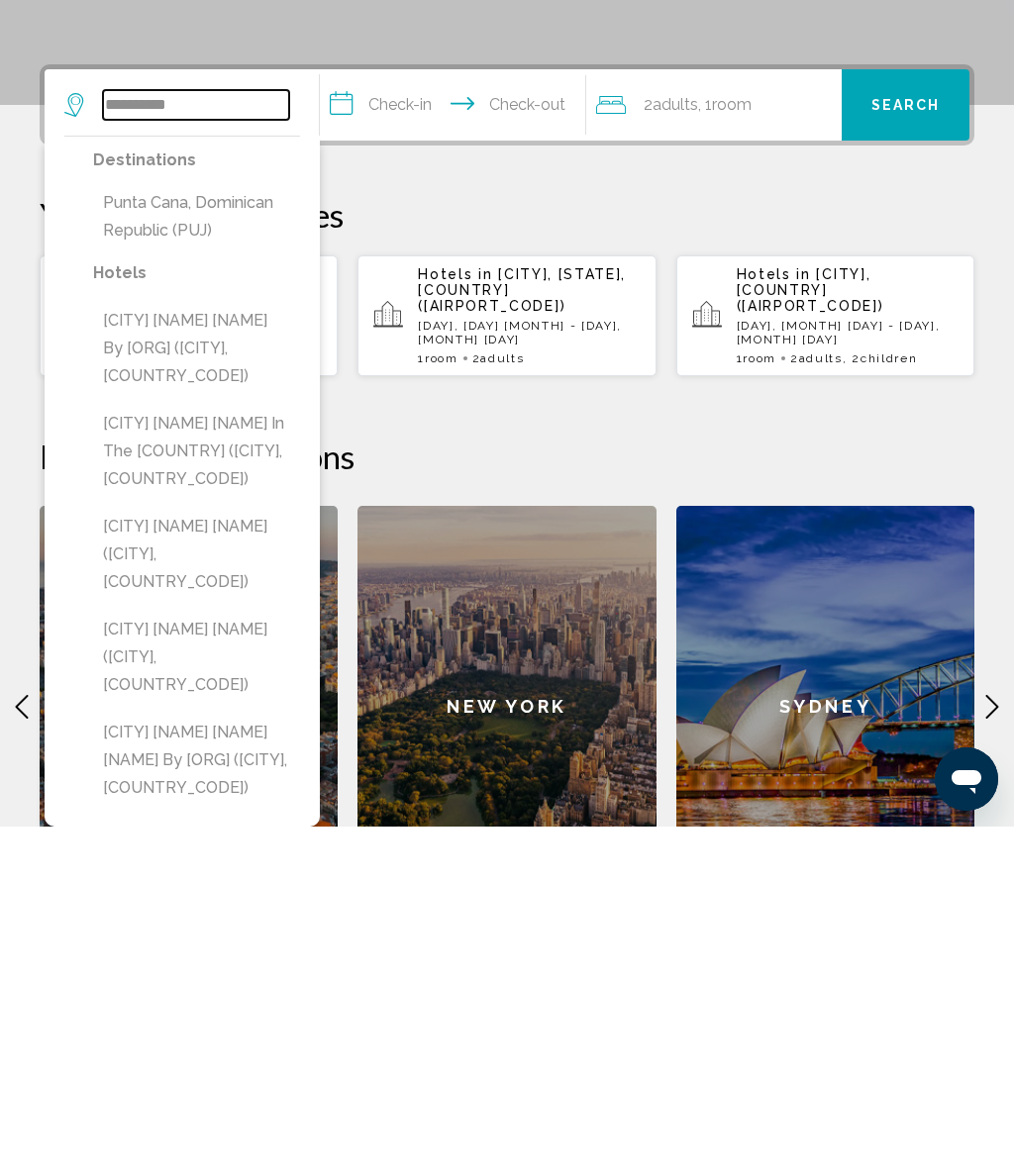 type on "**********" 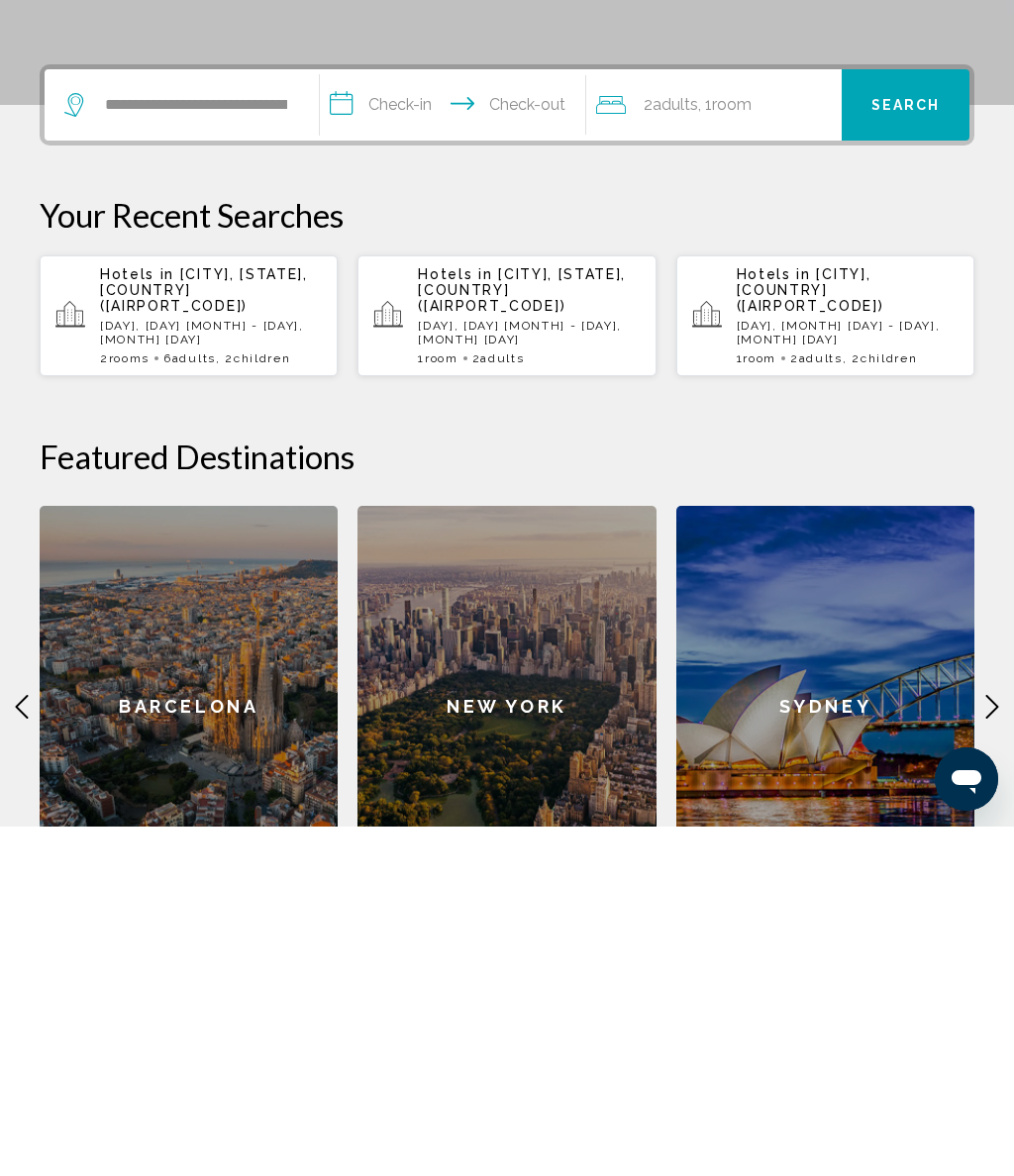 click on "**********" at bounding box center (456, 457) 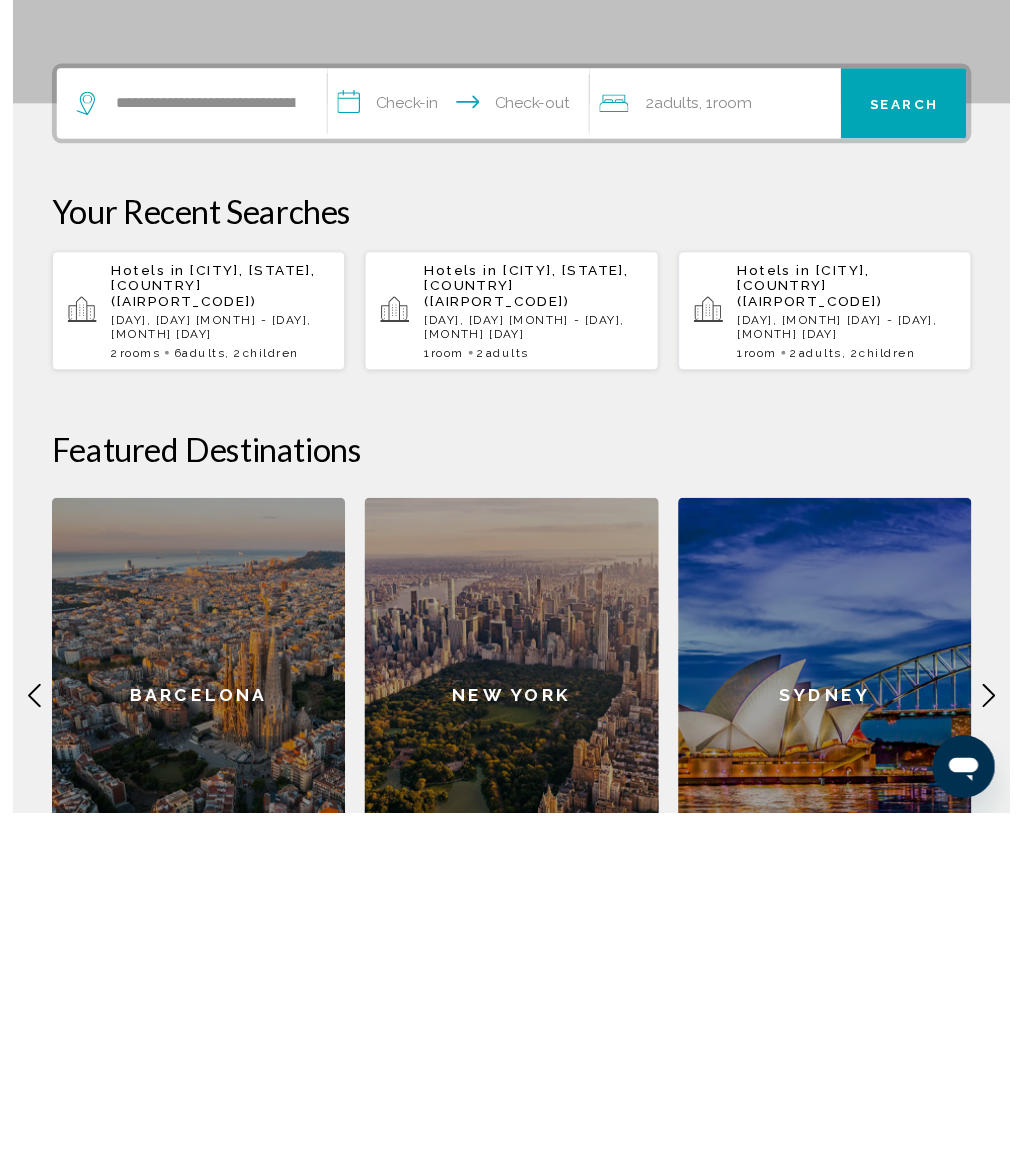 scroll, scrollTop: 494, scrollLeft: 0, axis: vertical 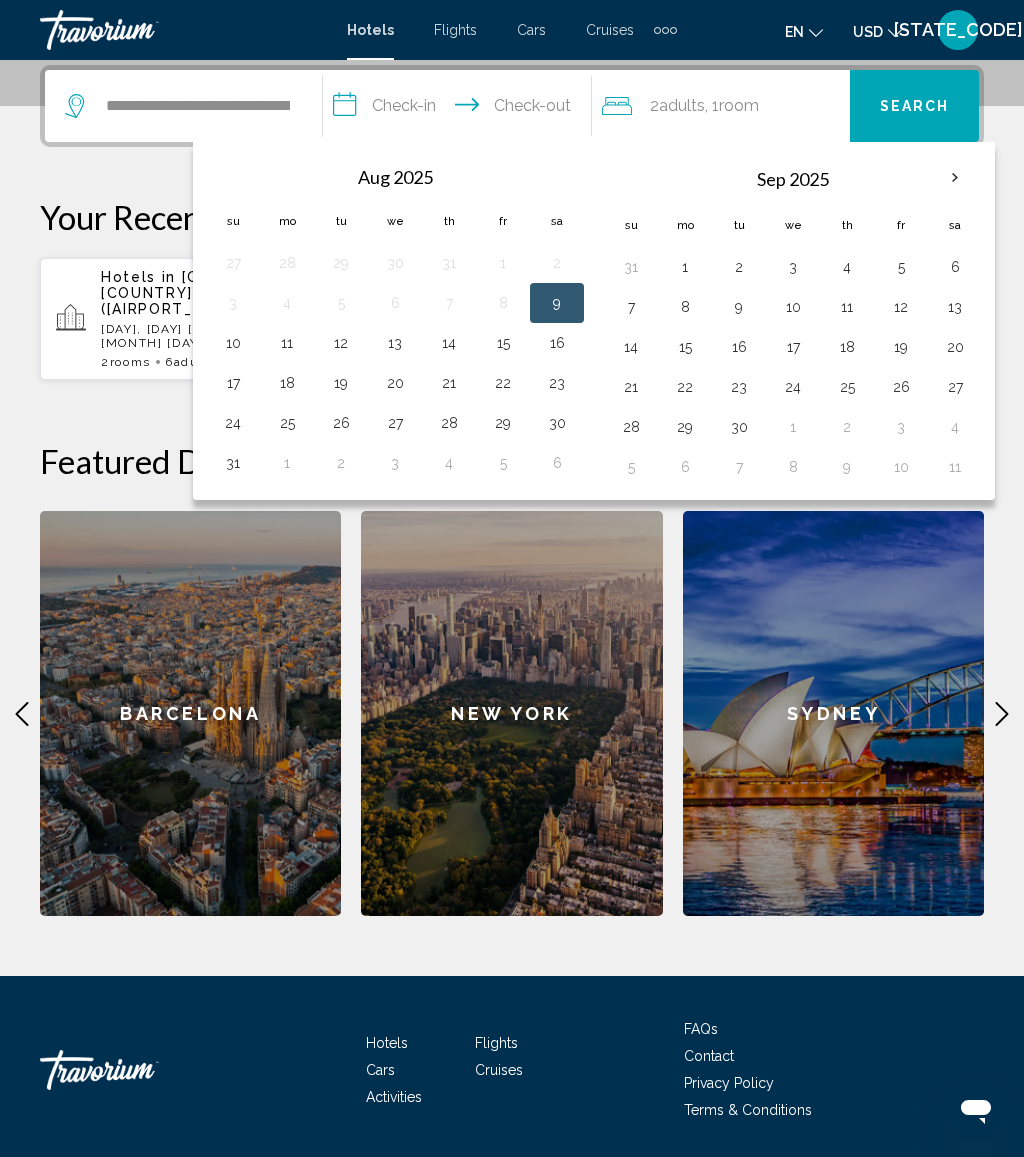 click on "28" at bounding box center [449, 423] 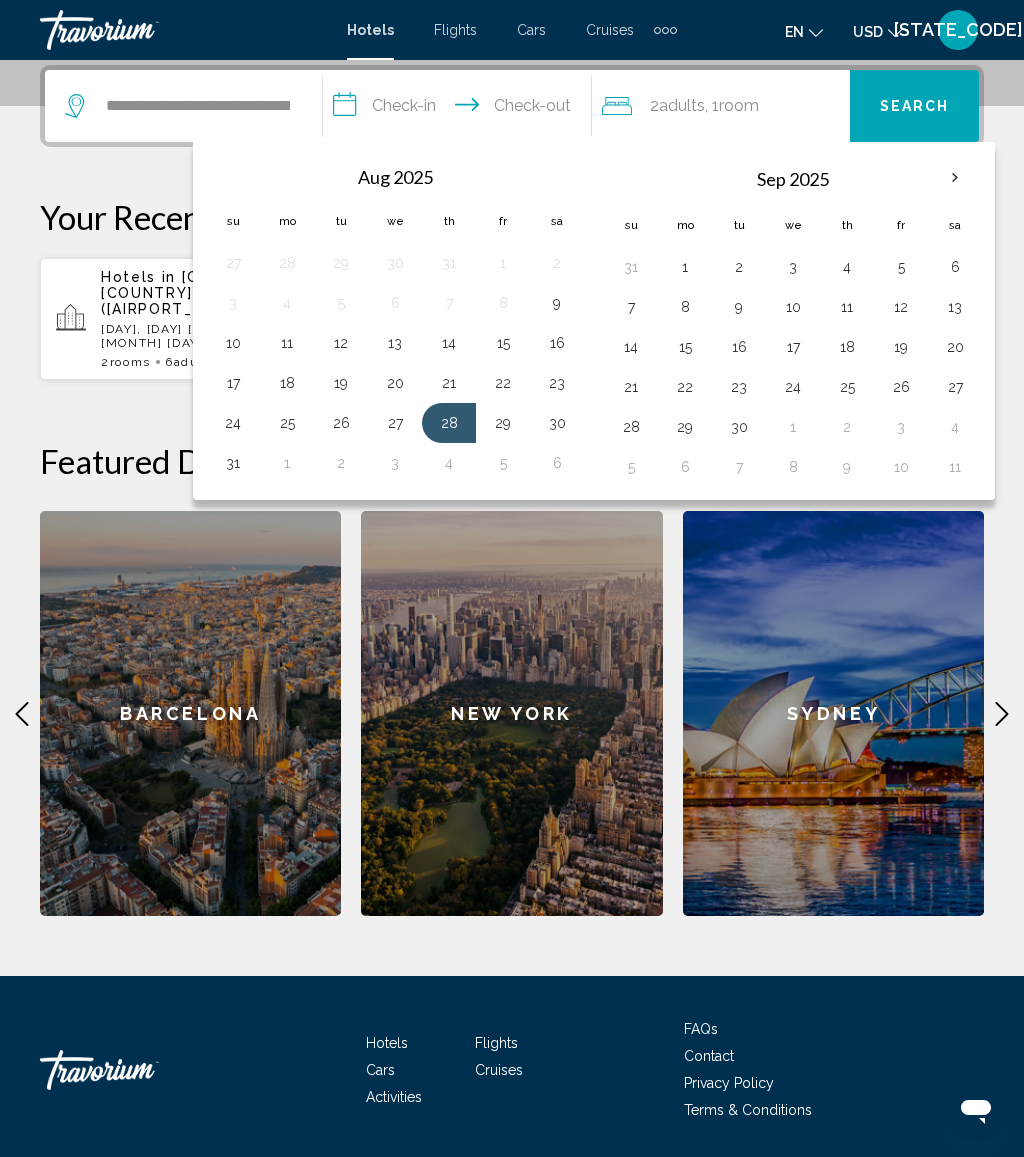 click on "2" at bounding box center (341, 463) 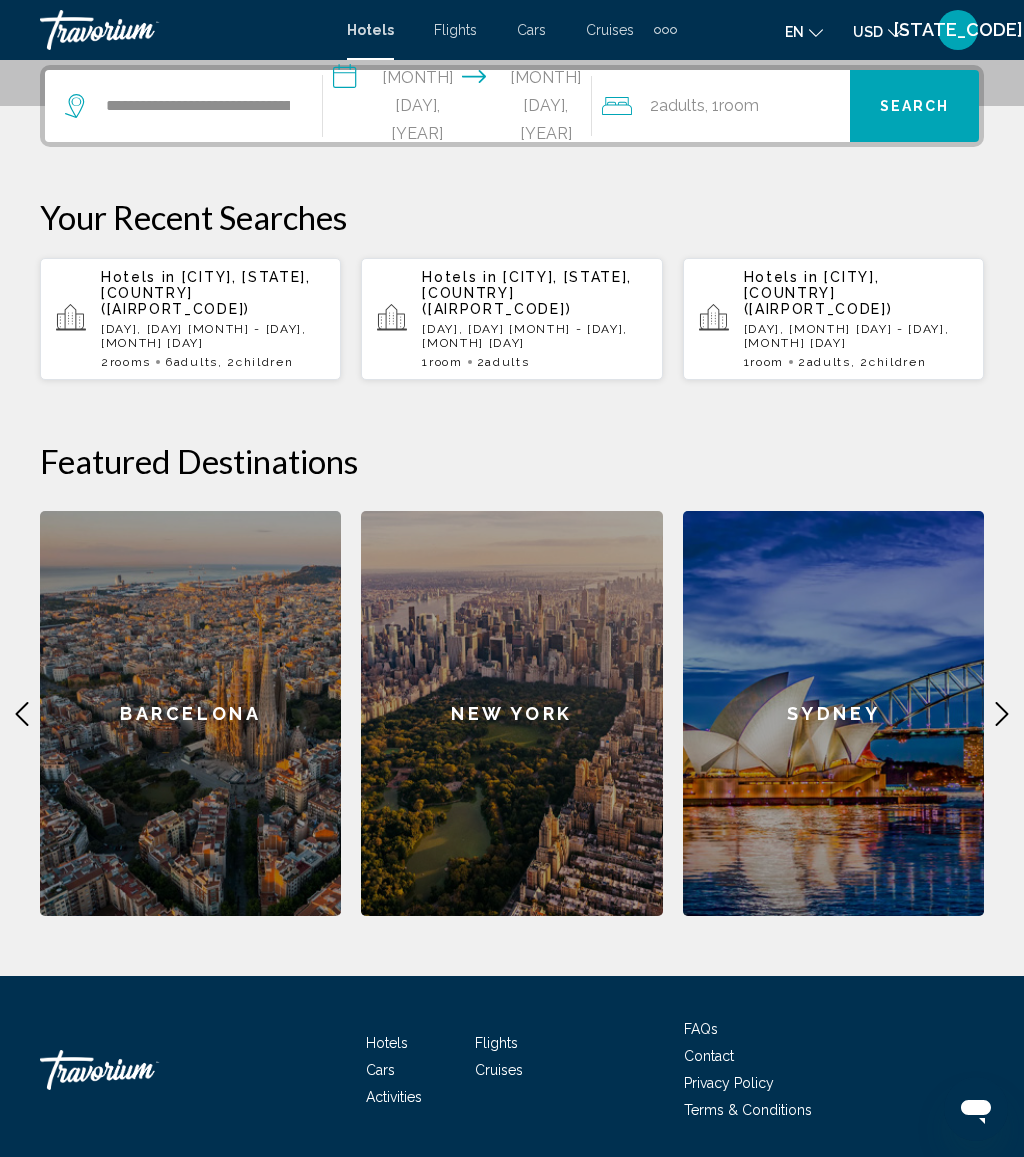 click on "2  Adult Adults , 1  Room rooms" 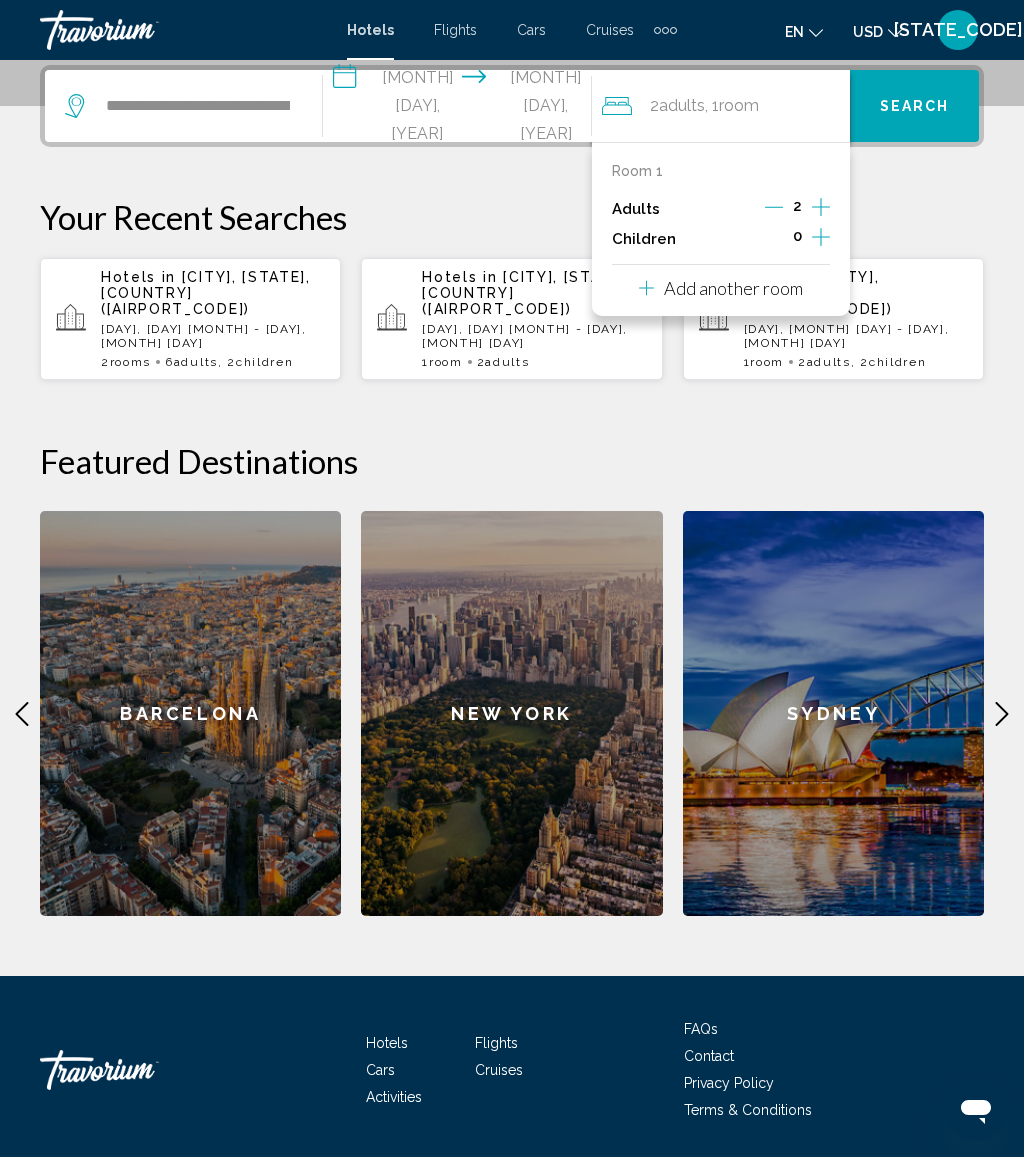 scroll, scrollTop: 489, scrollLeft: 0, axis: vertical 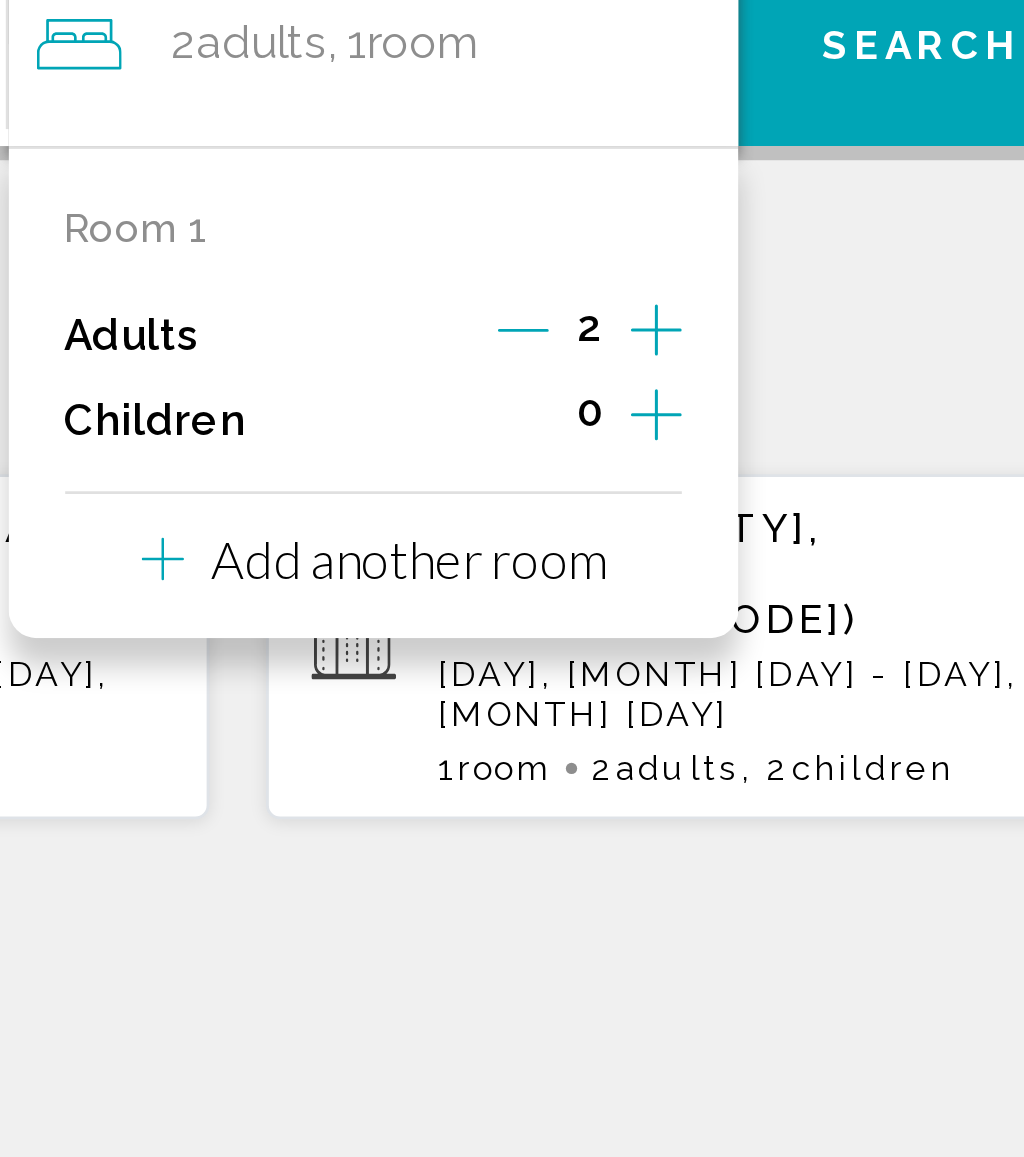 click 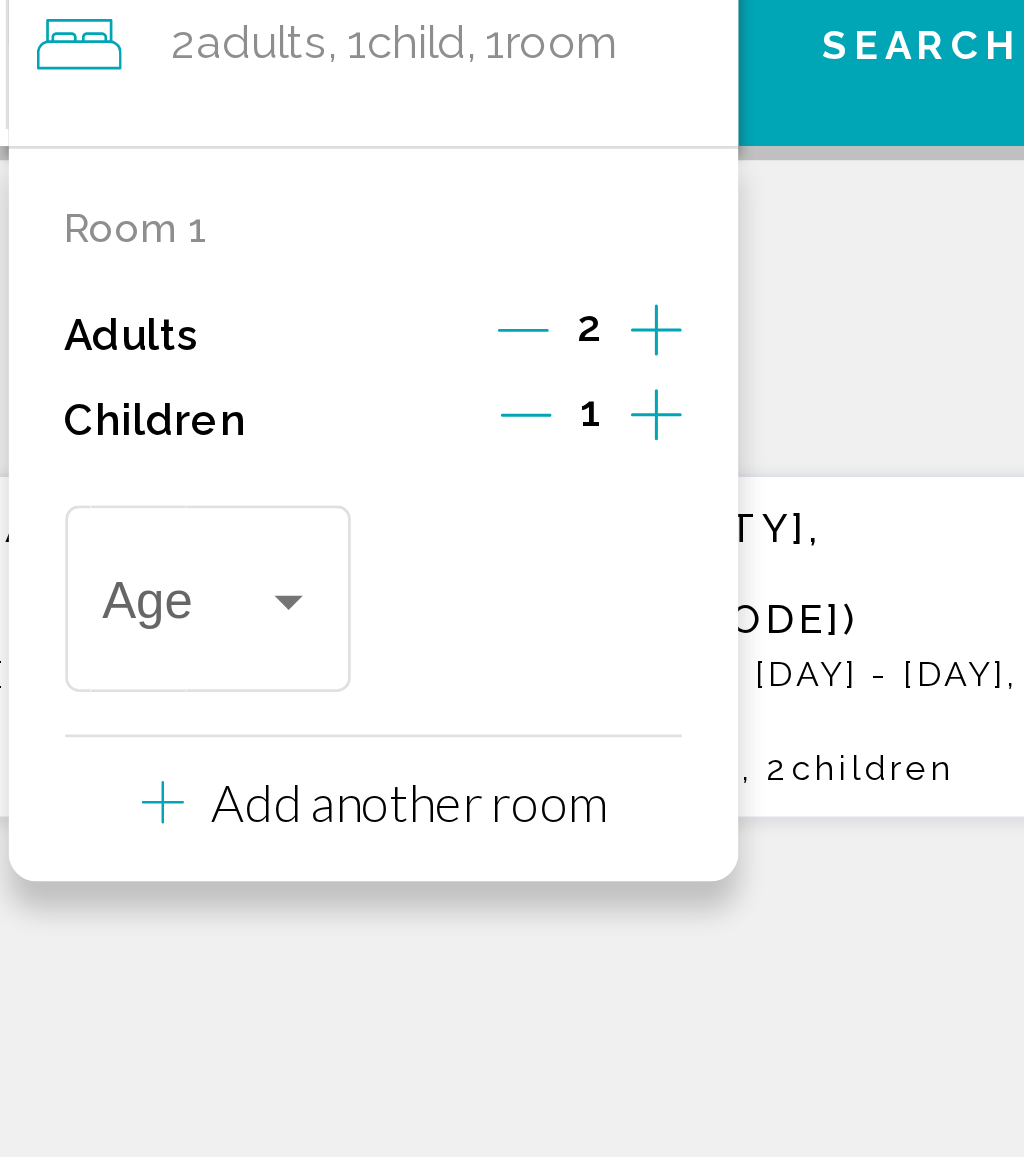 click at bounding box center (691, 308) 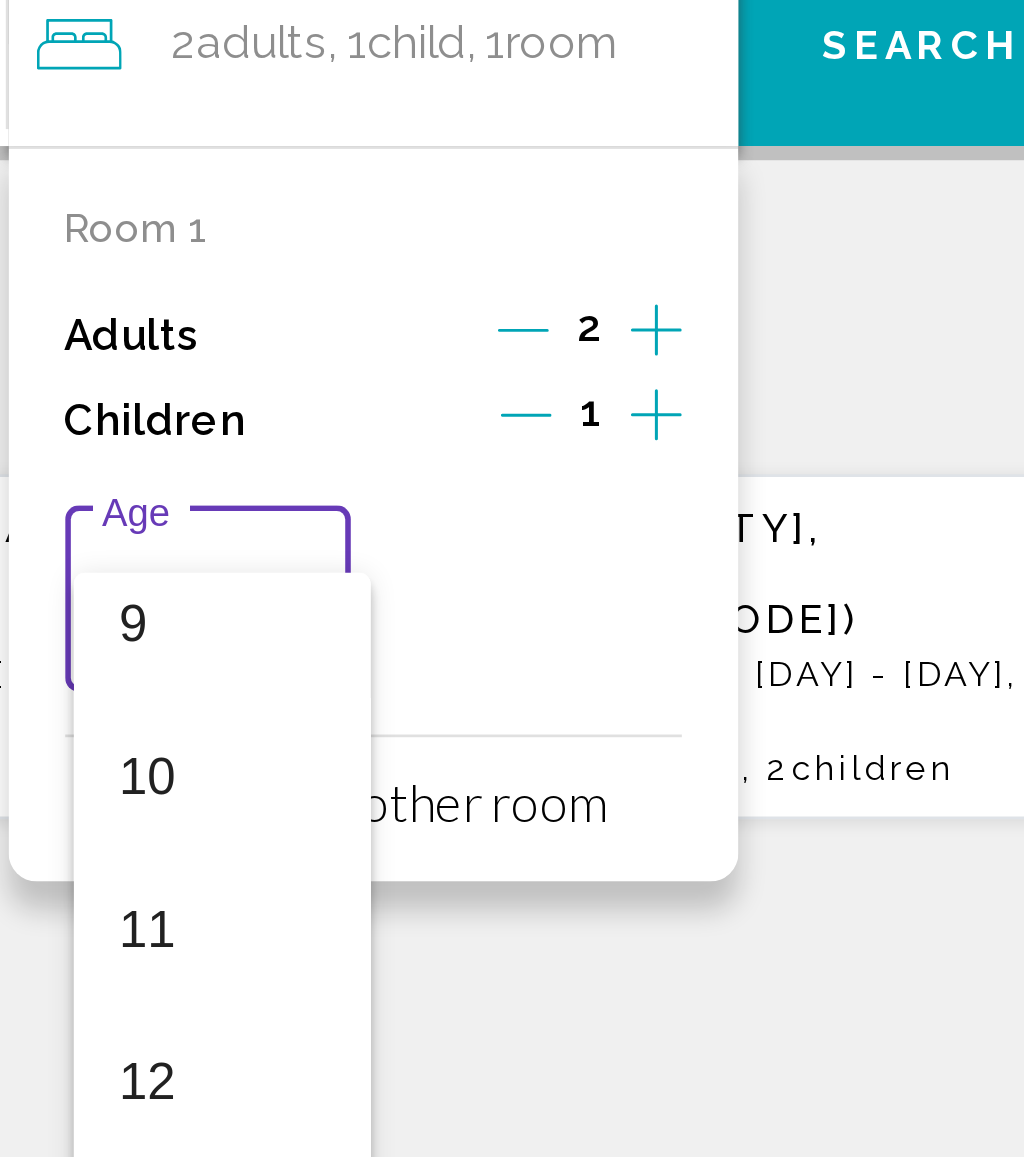 scroll, scrollTop: 508, scrollLeft: 0, axis: vertical 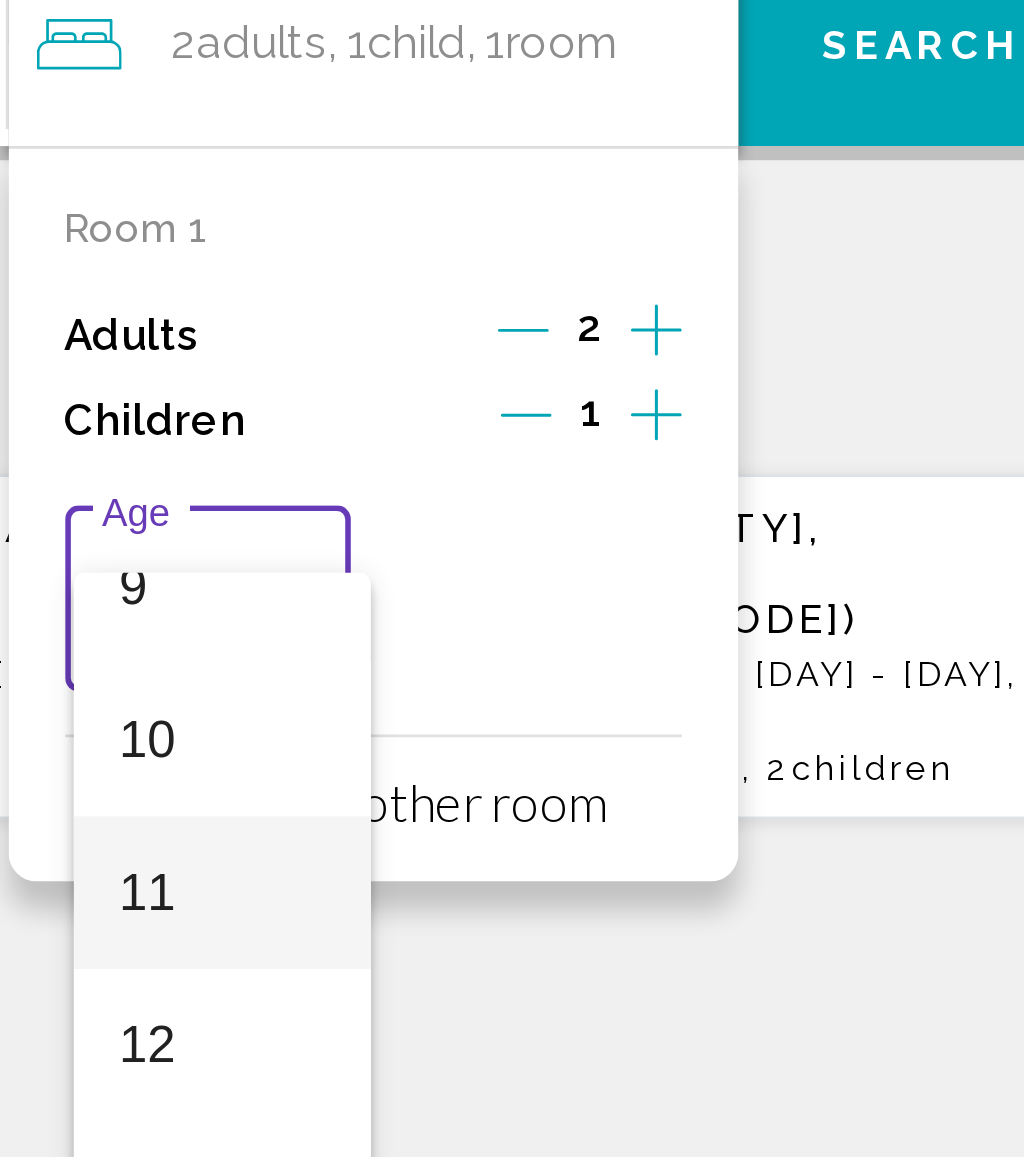 click on "11" at bounding box center [667, 411] 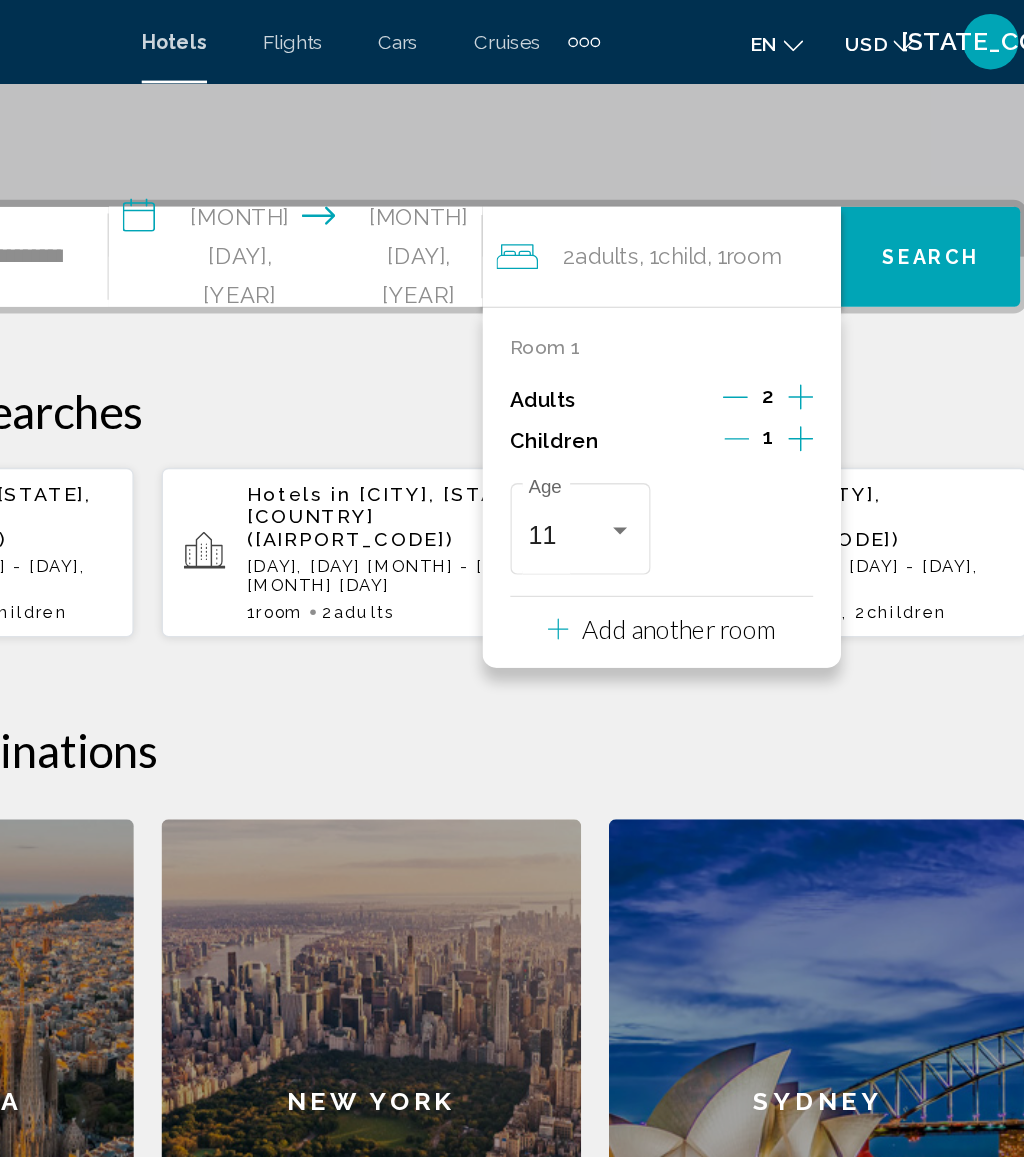 scroll, scrollTop: 405, scrollLeft: 0, axis: vertical 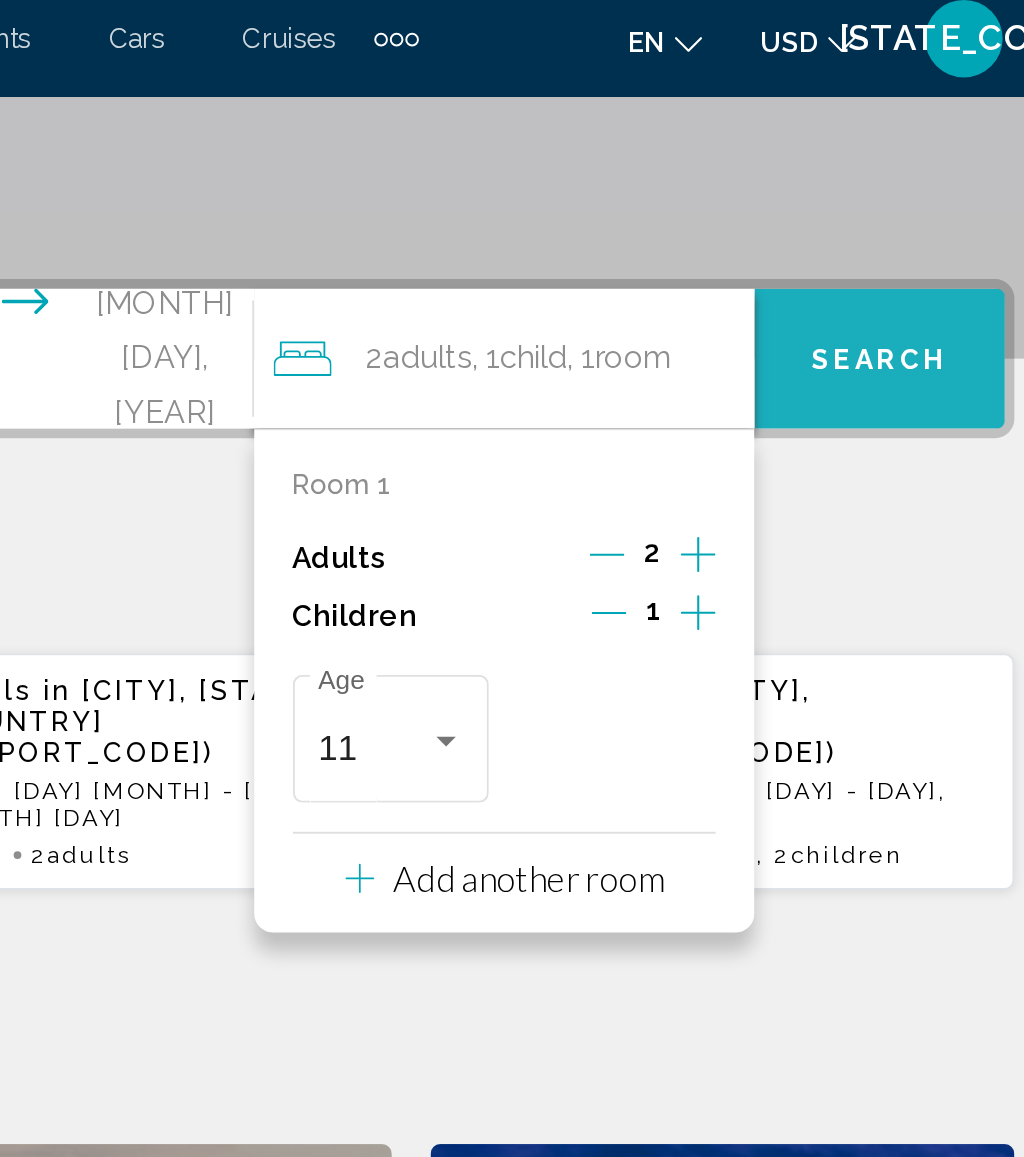 click on "Search" at bounding box center (915, 196) 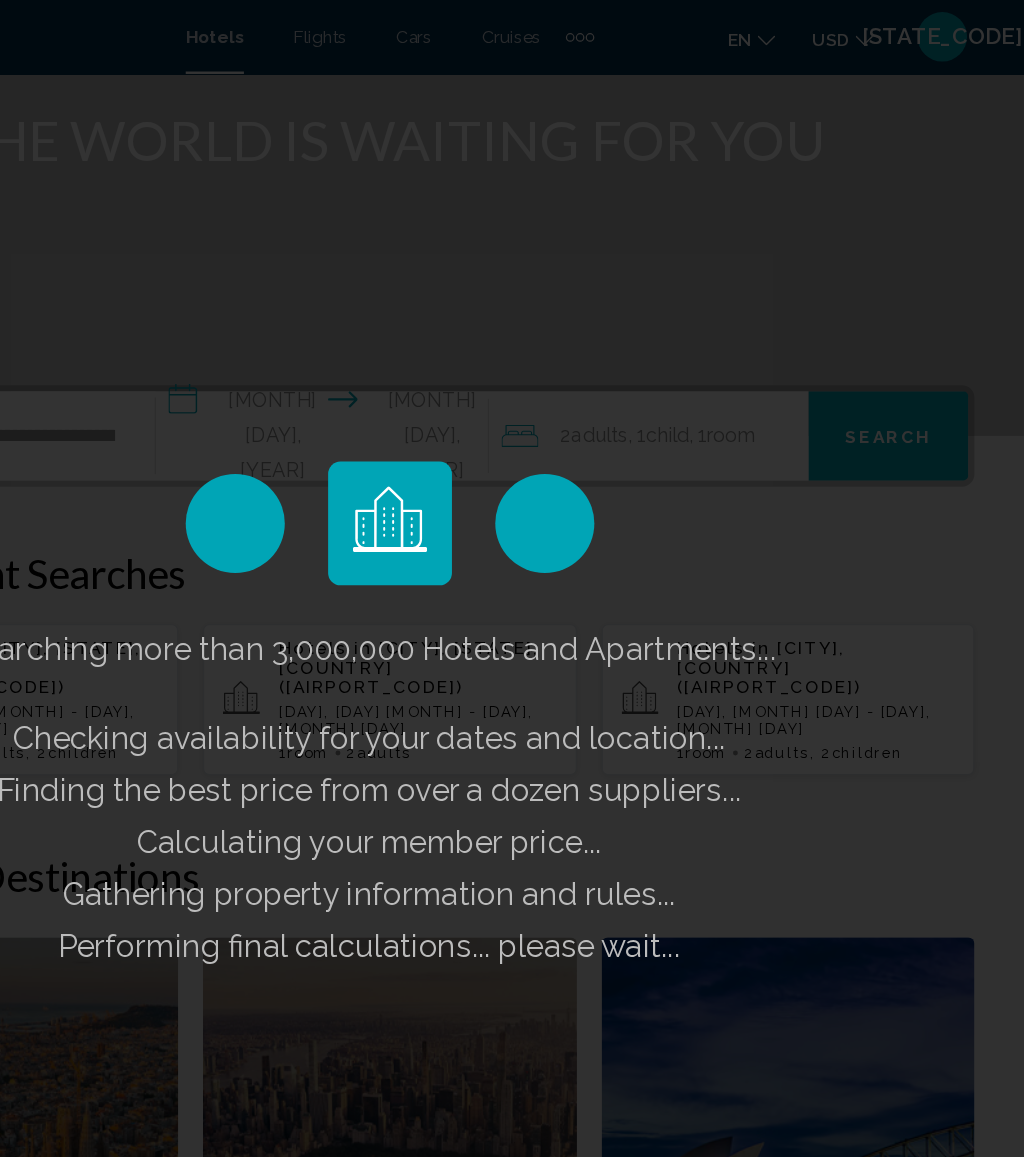 scroll, scrollTop: 176, scrollLeft: 0, axis: vertical 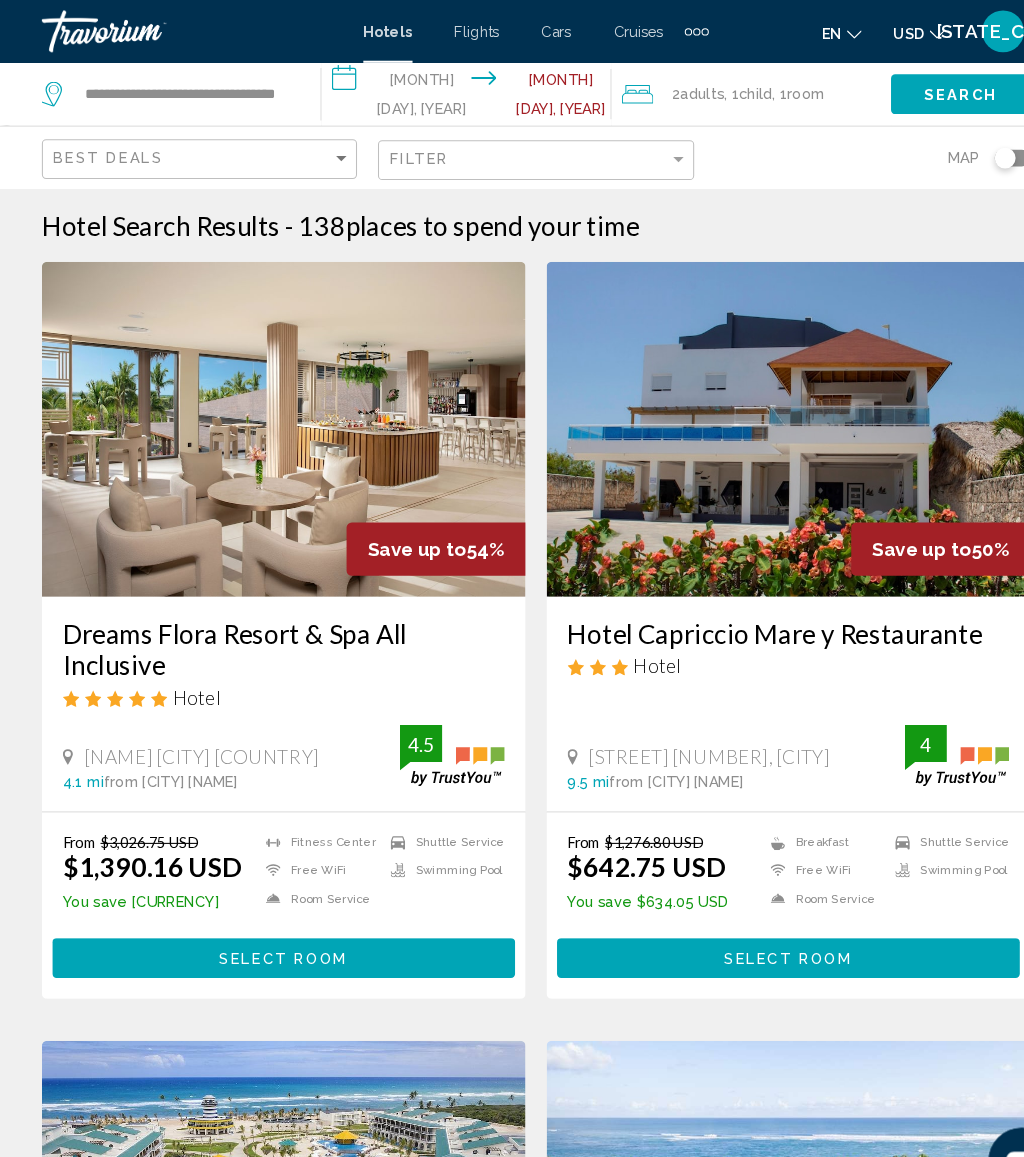 click on "**********" at bounding box center [449, 93] 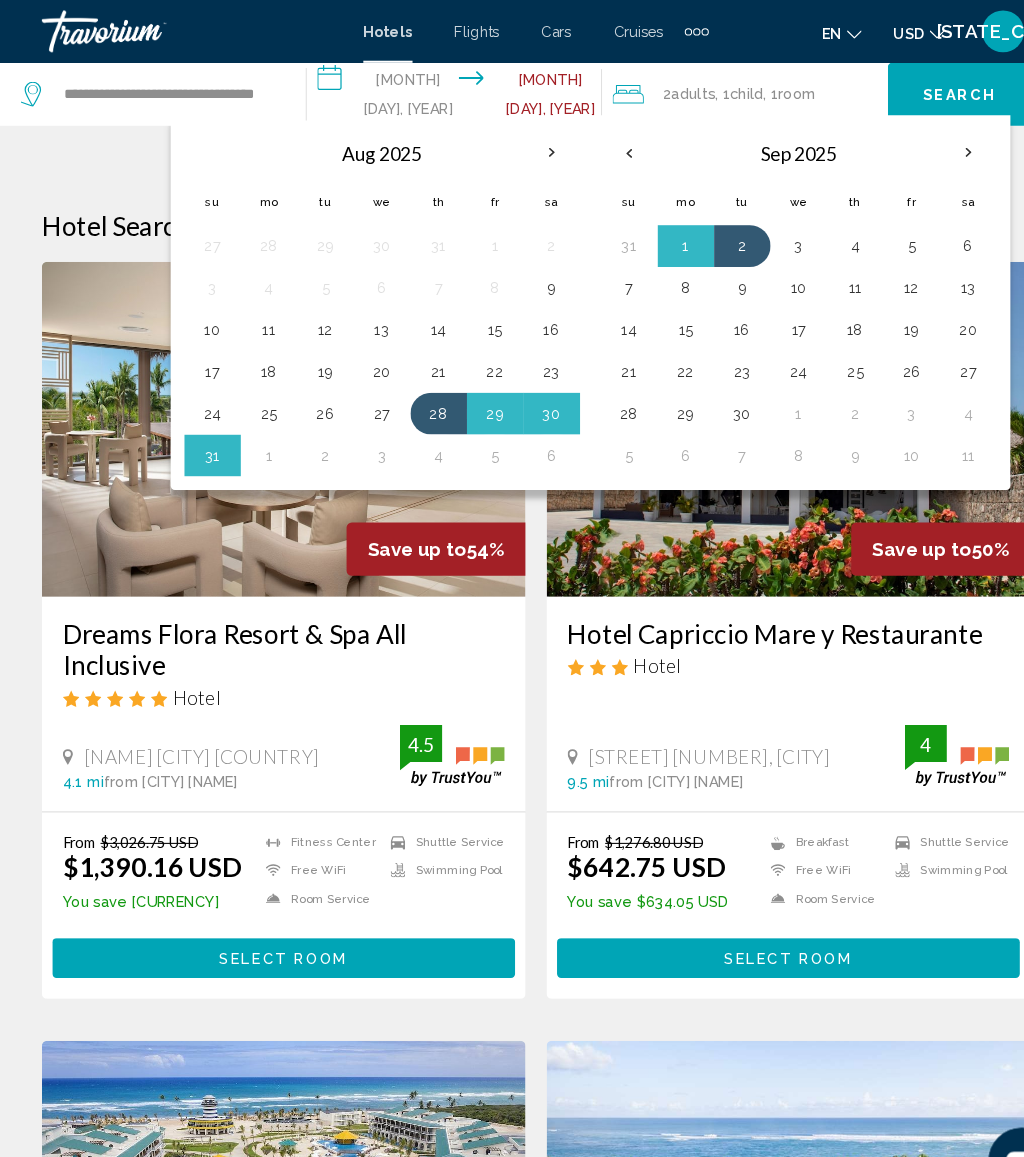 click on "27" at bounding box center [365, 395] 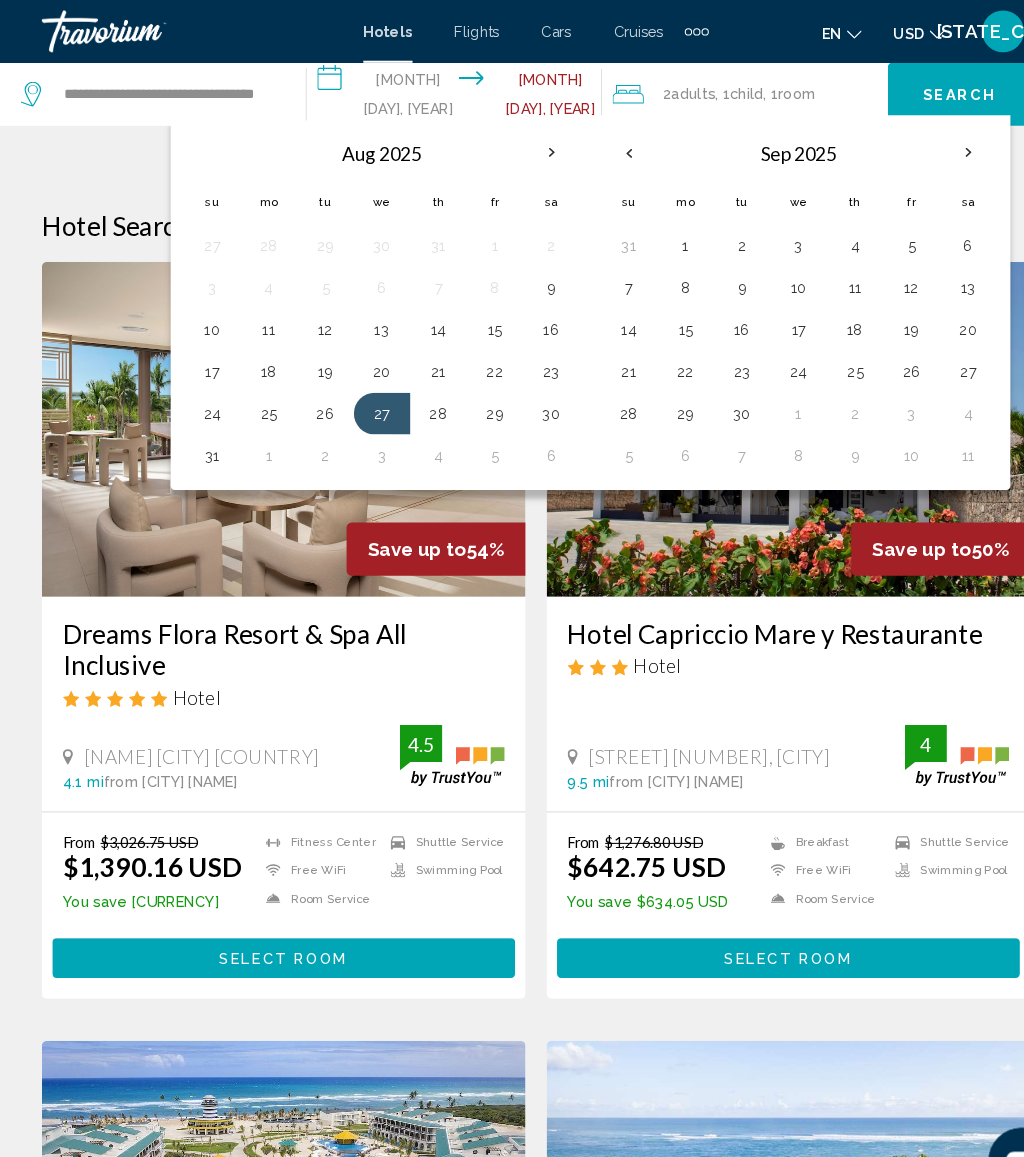 click on "Child" 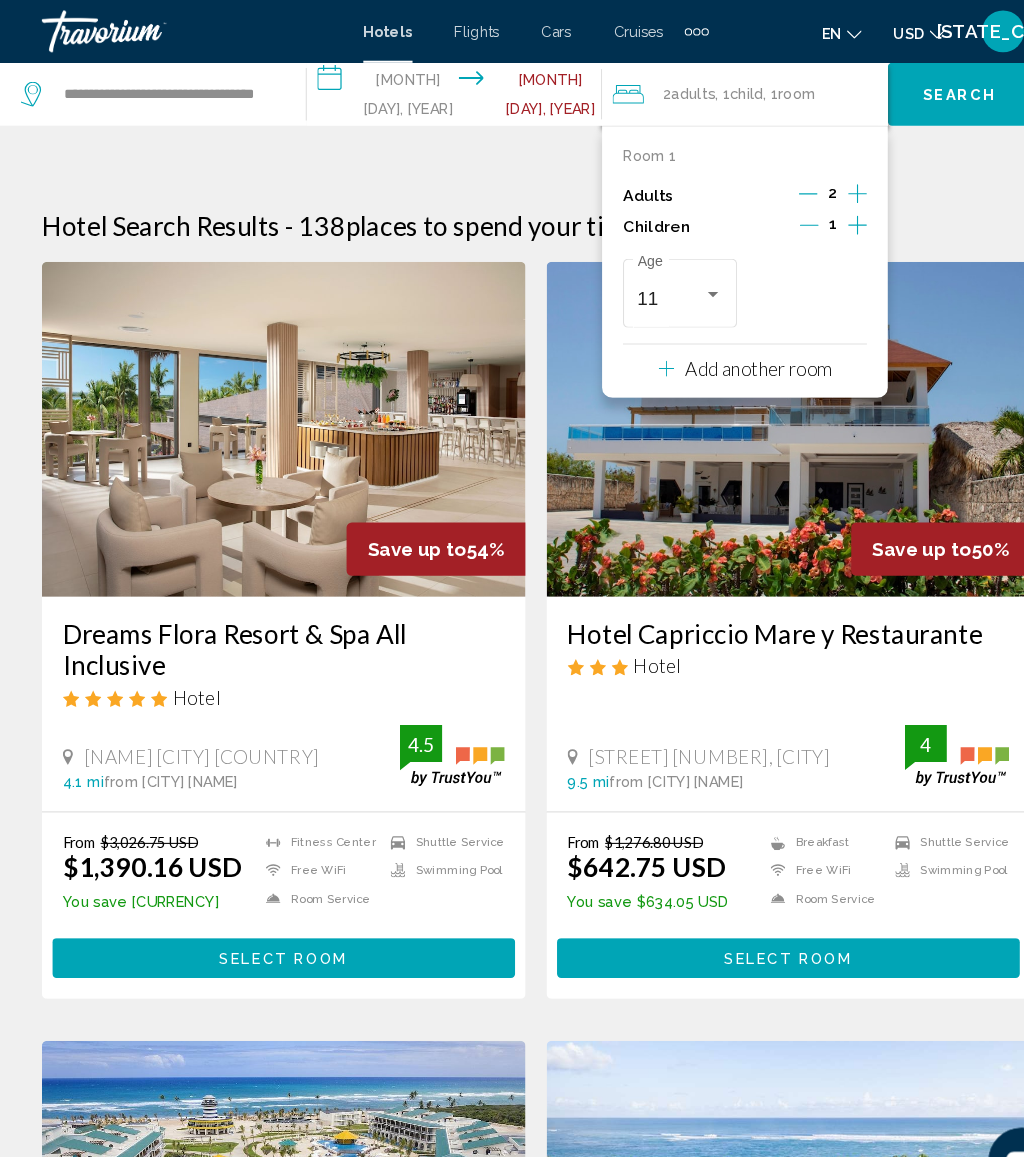 click 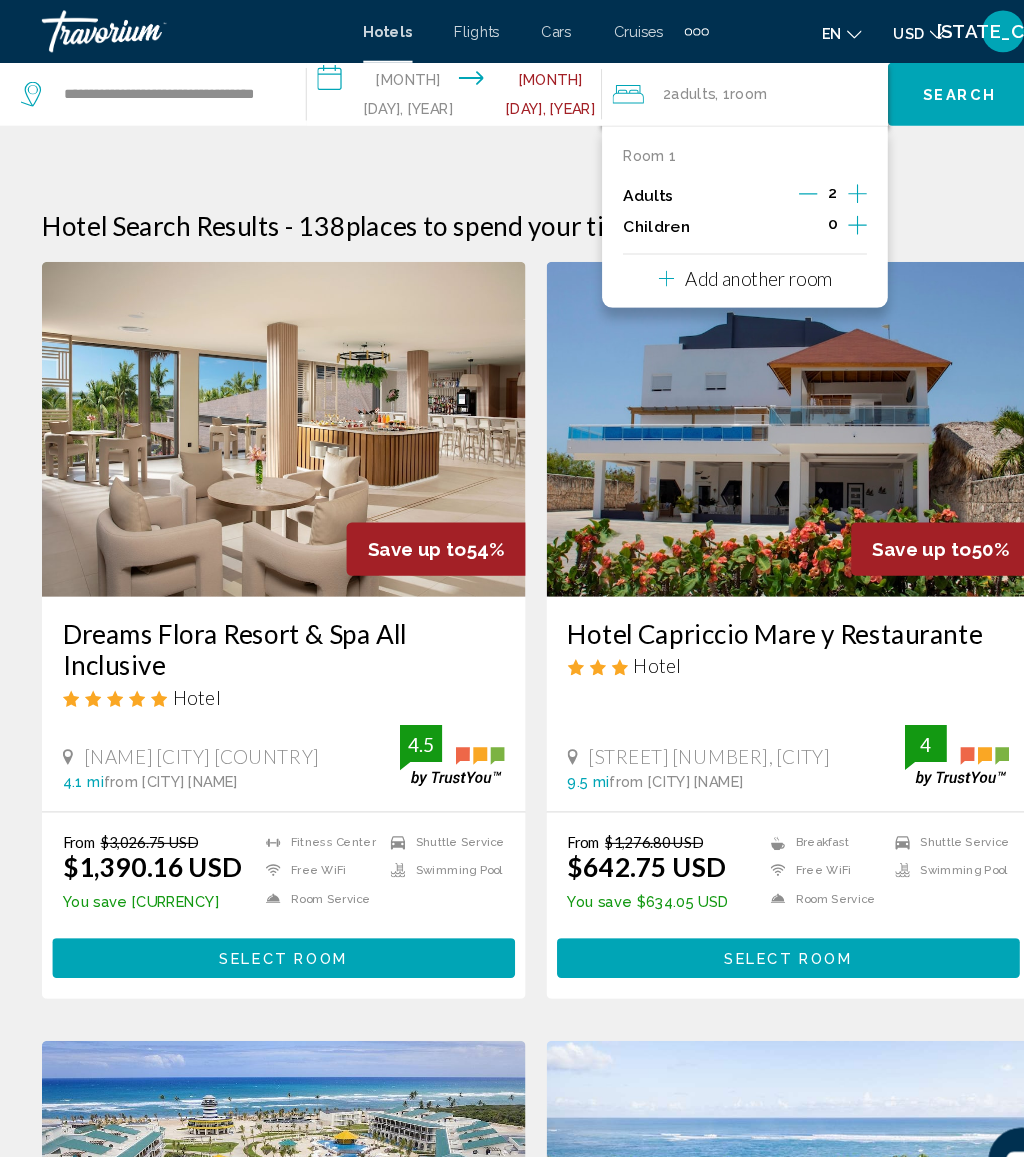 click on "Search" 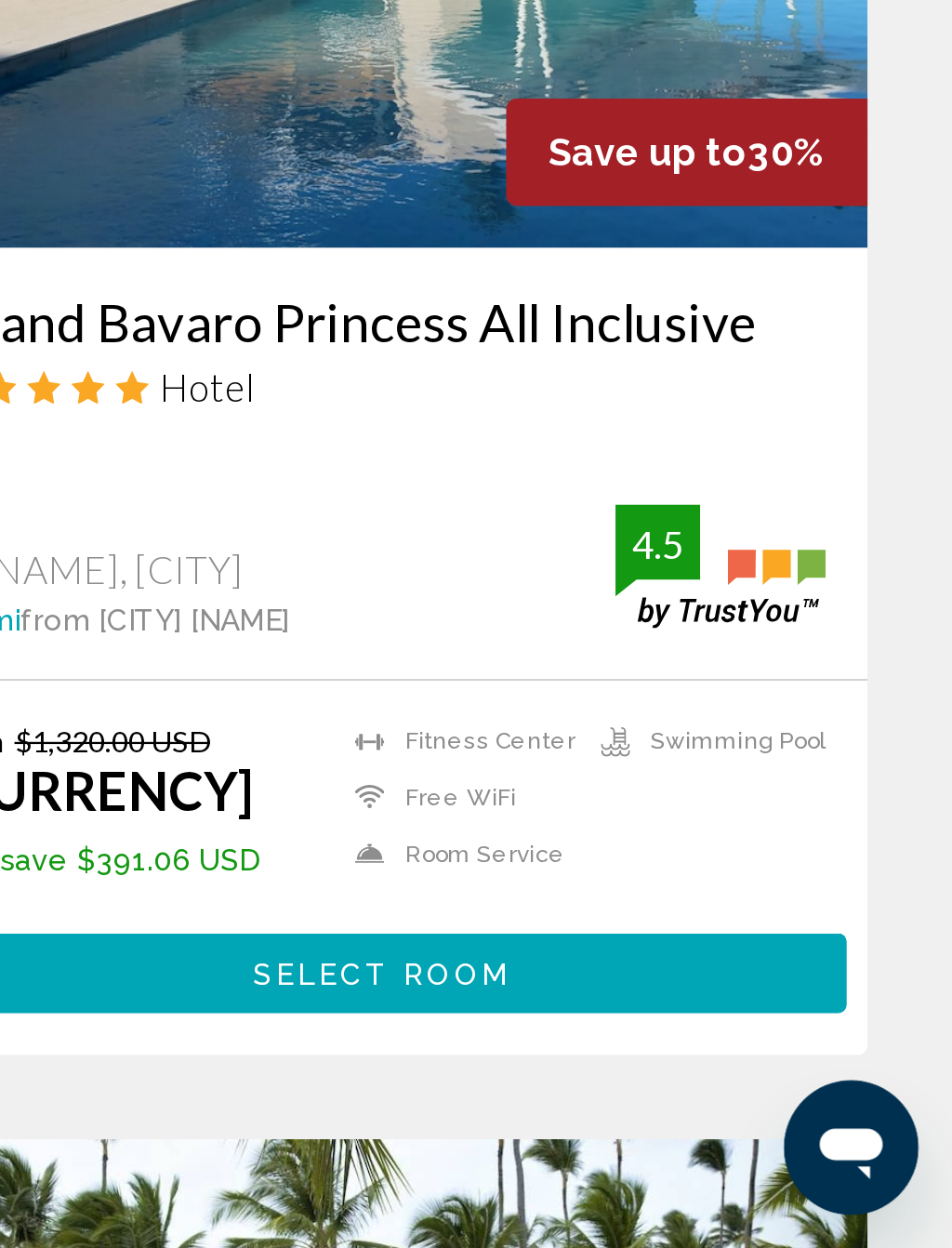 scroll, scrollTop: 1797, scrollLeft: 0, axis: vertical 